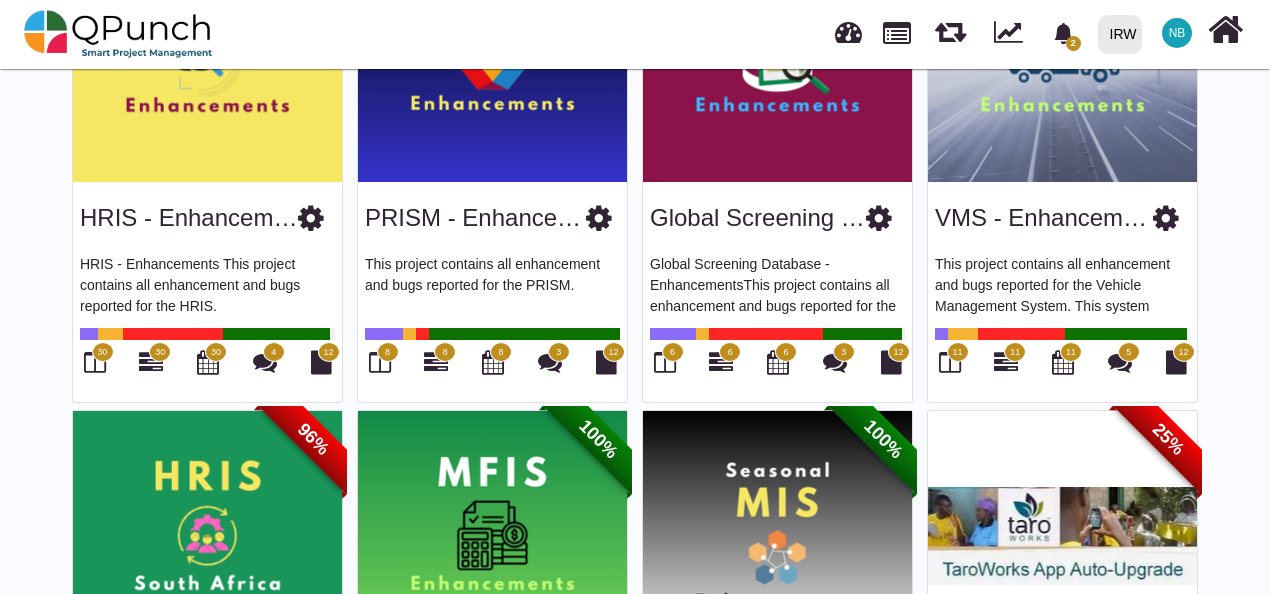 scroll, scrollTop: 757, scrollLeft: 0, axis: vertical 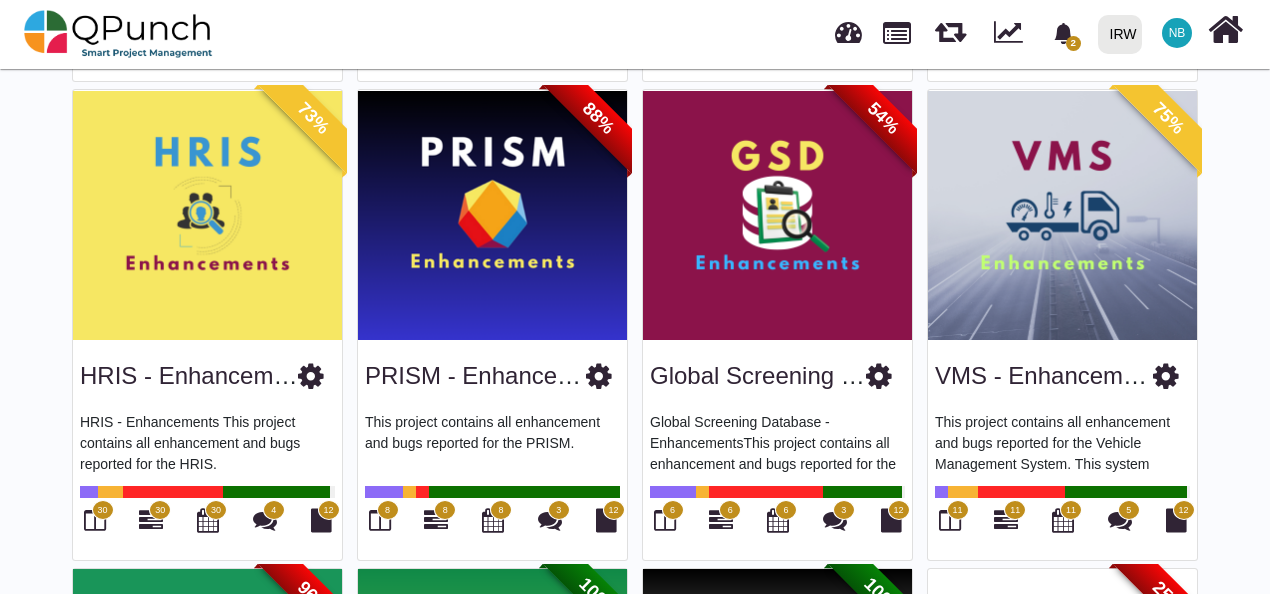 click at bounding box center [207, 215] 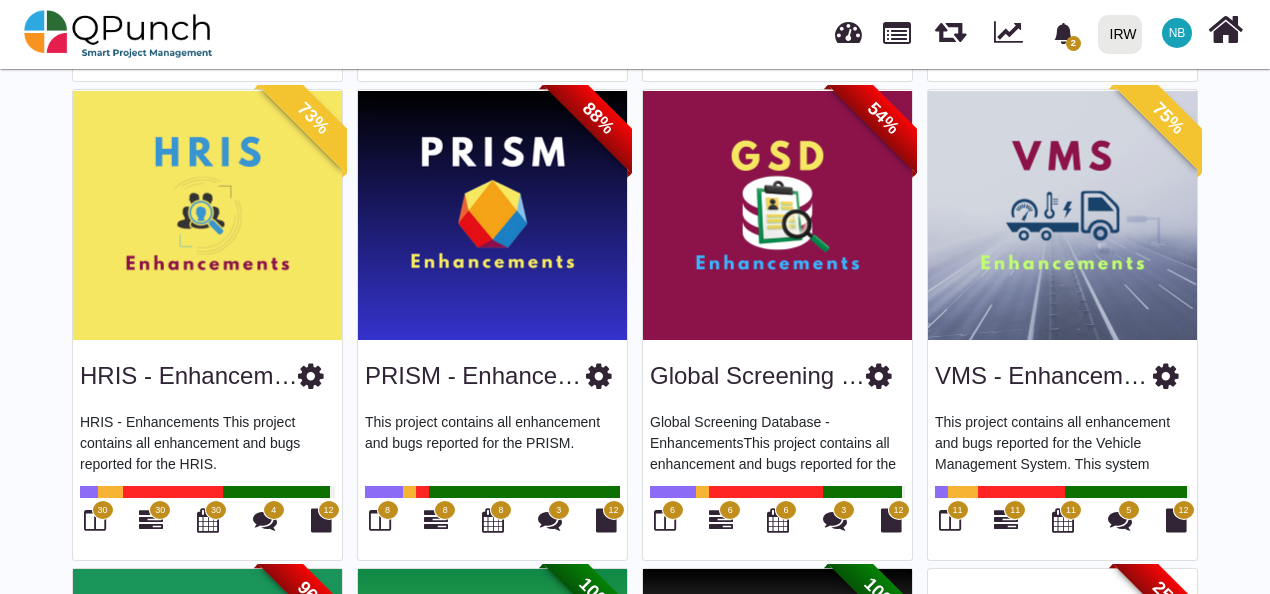 scroll, scrollTop: 0, scrollLeft: 0, axis: both 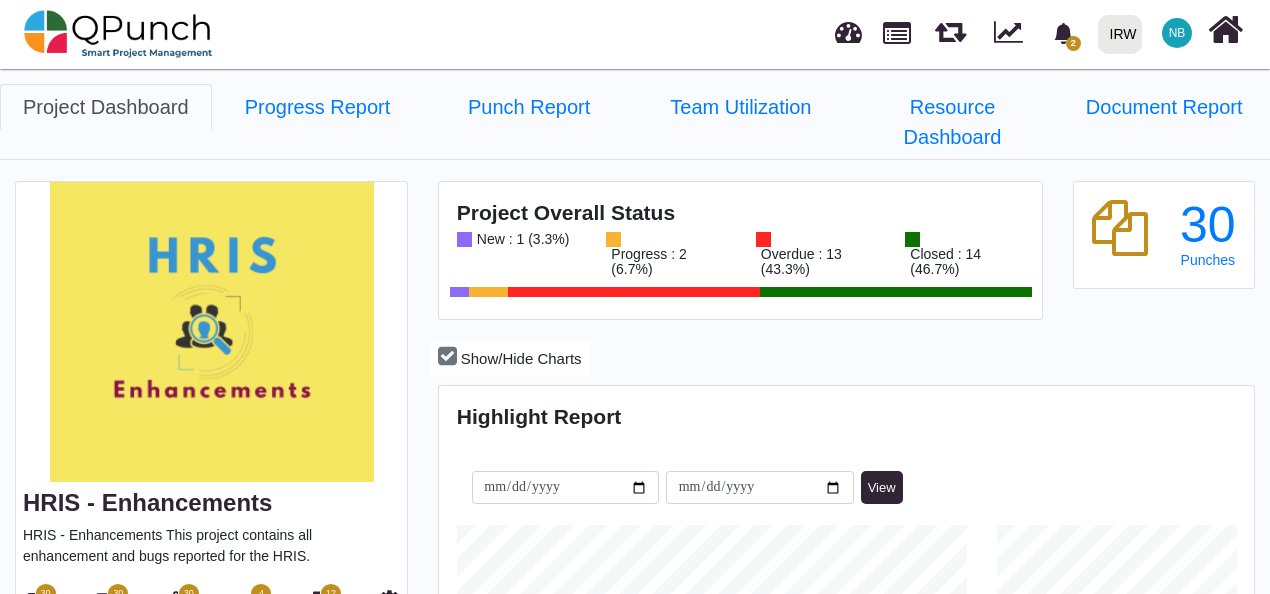 click on "30" at bounding box center (45, 594) 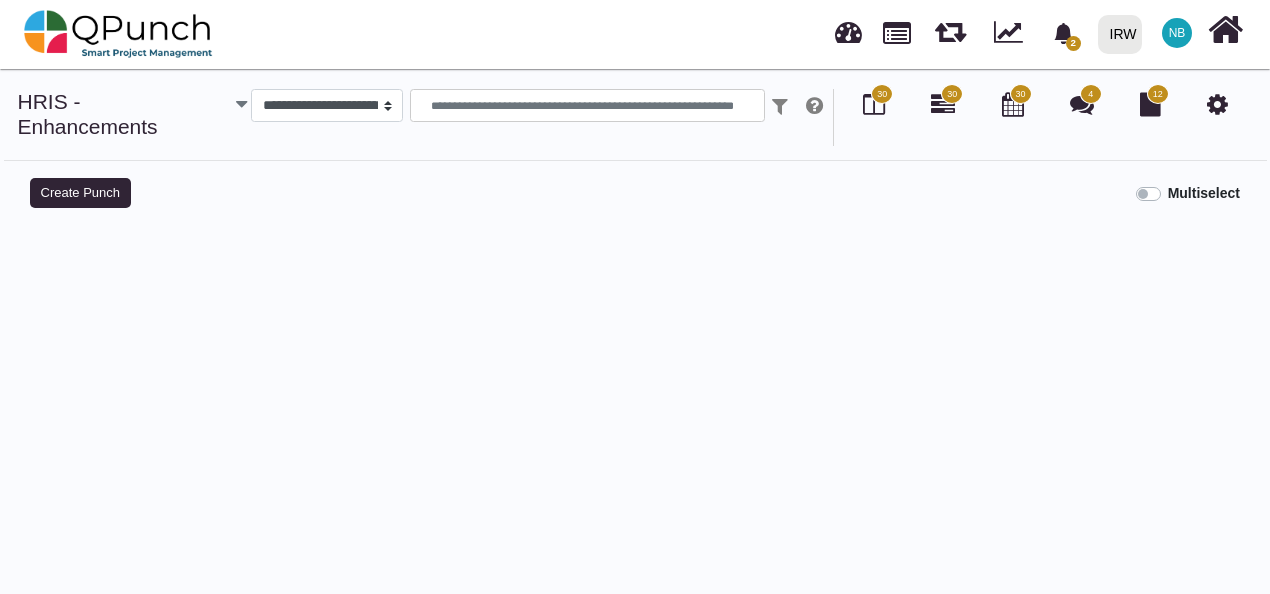 select on "*******" 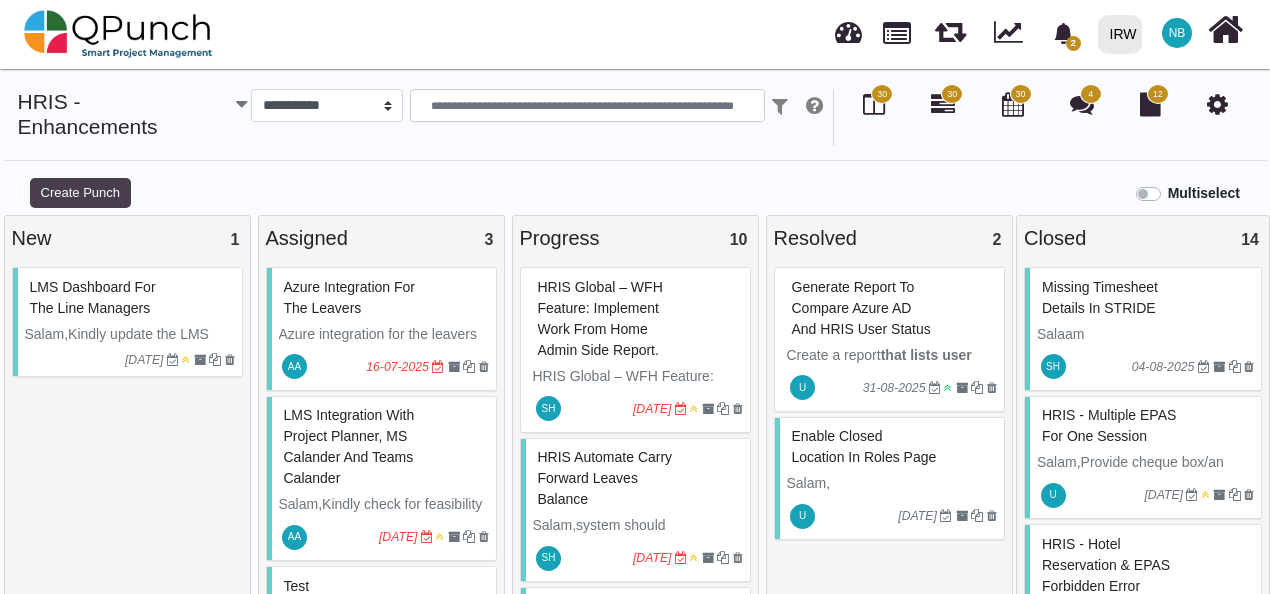 click on "Create Punch" at bounding box center (80, 193) 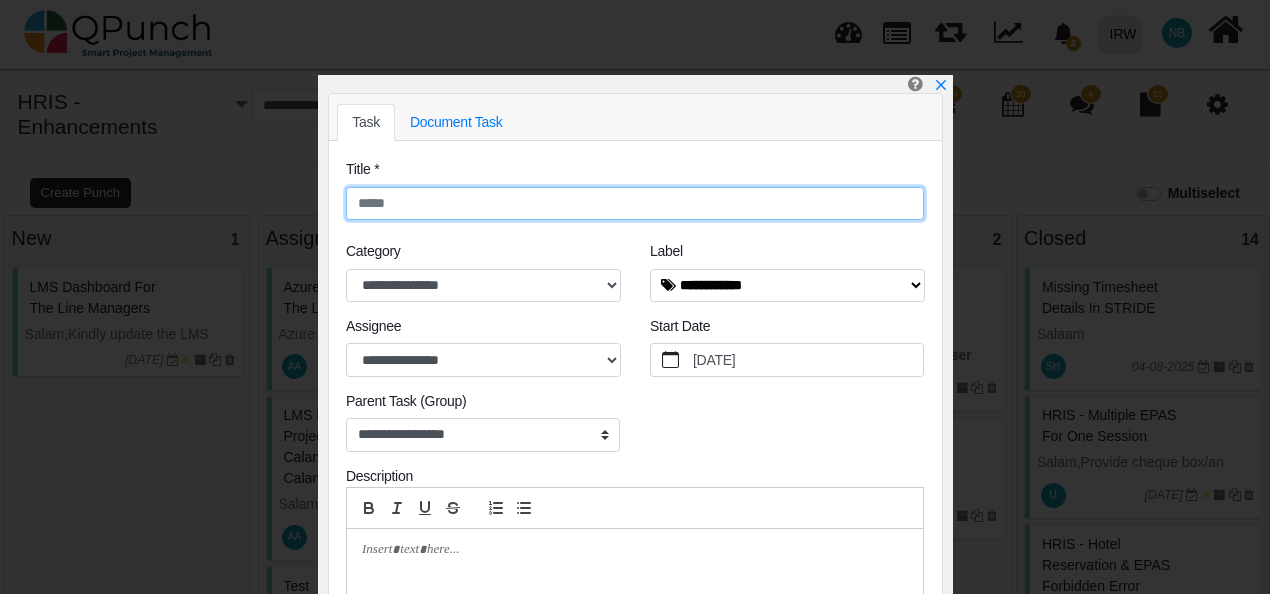 click at bounding box center (635, 204) 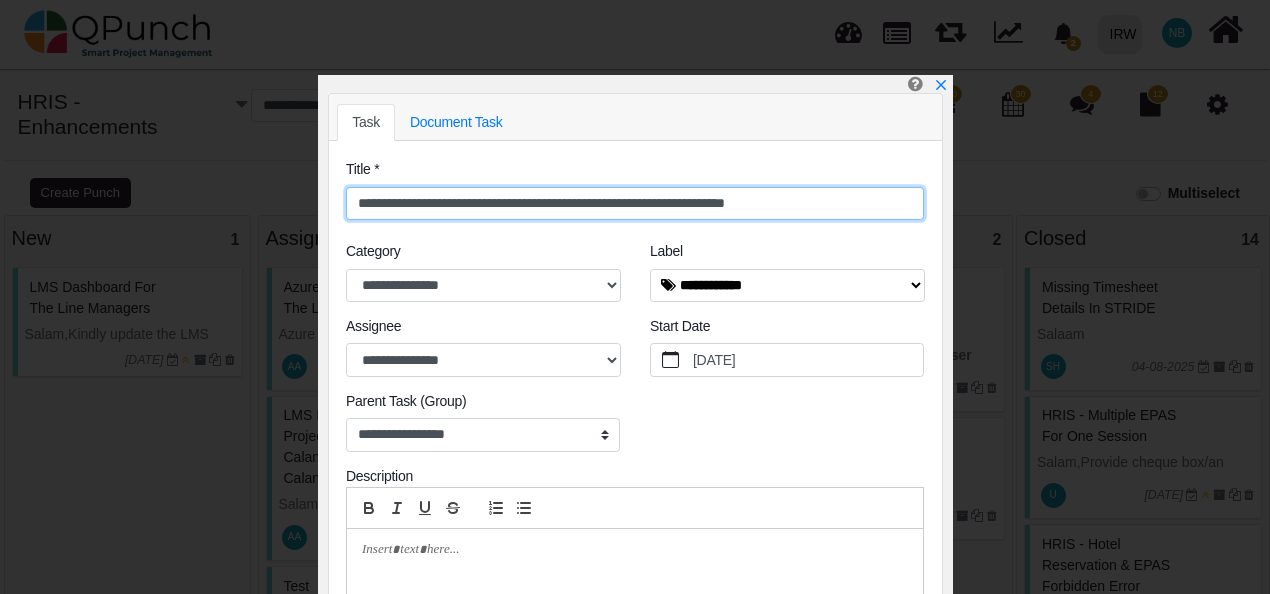 drag, startPoint x: 398, startPoint y: 202, endPoint x: 228, endPoint y: 220, distance: 170.95029 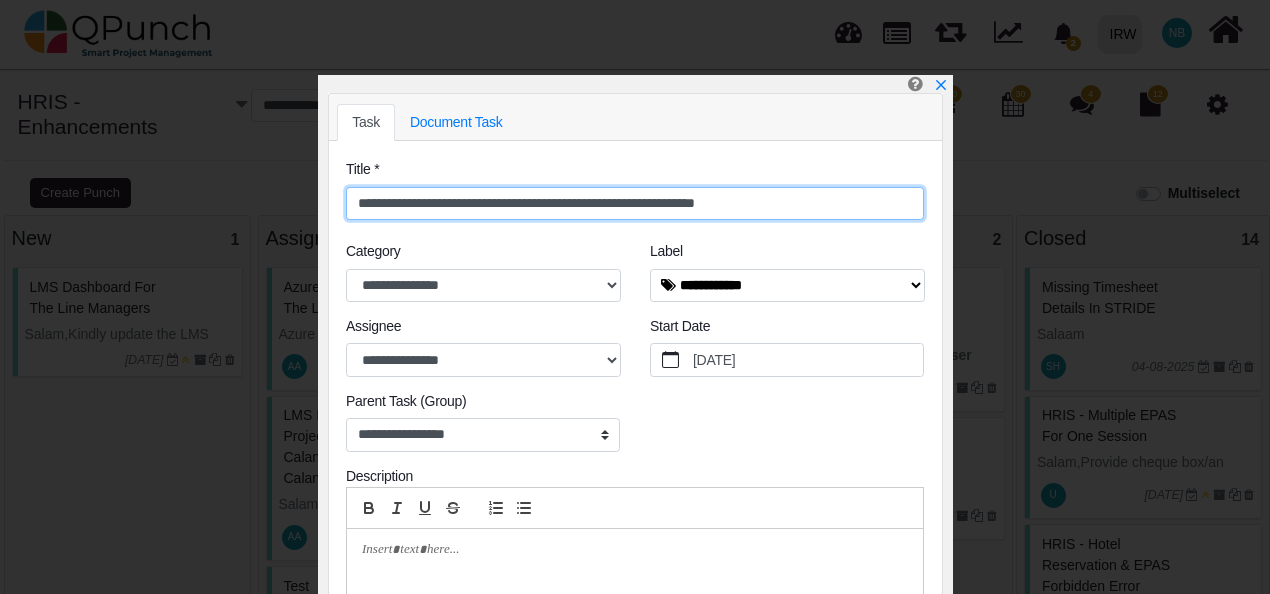 type on "**********" 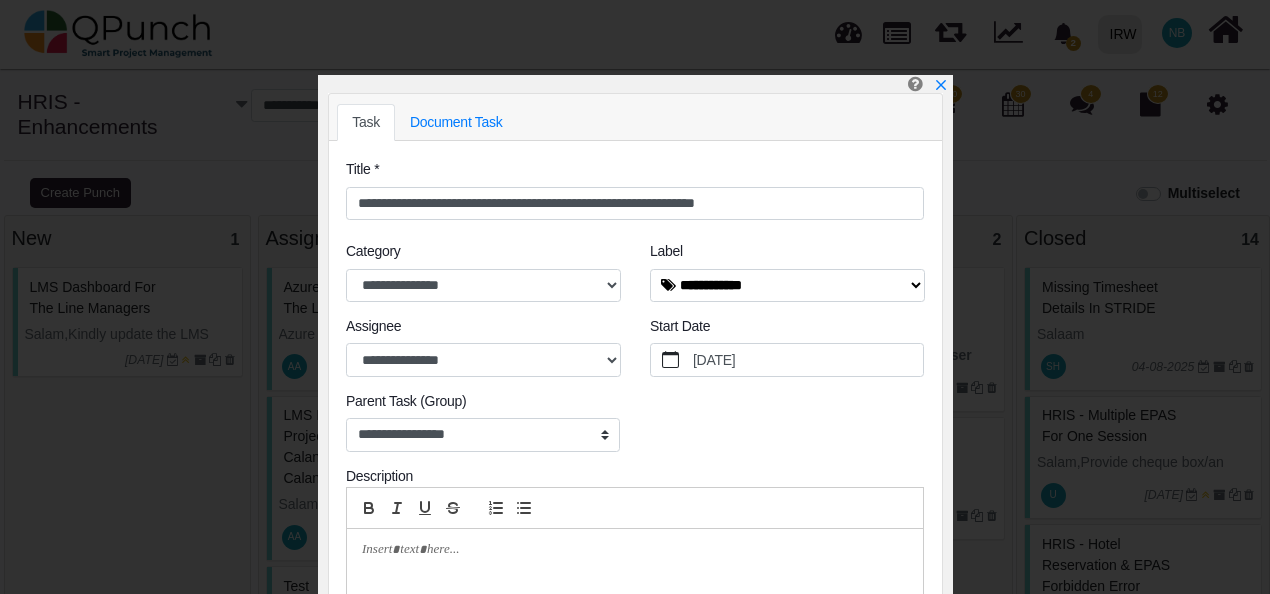 click at bounding box center [635, 578] 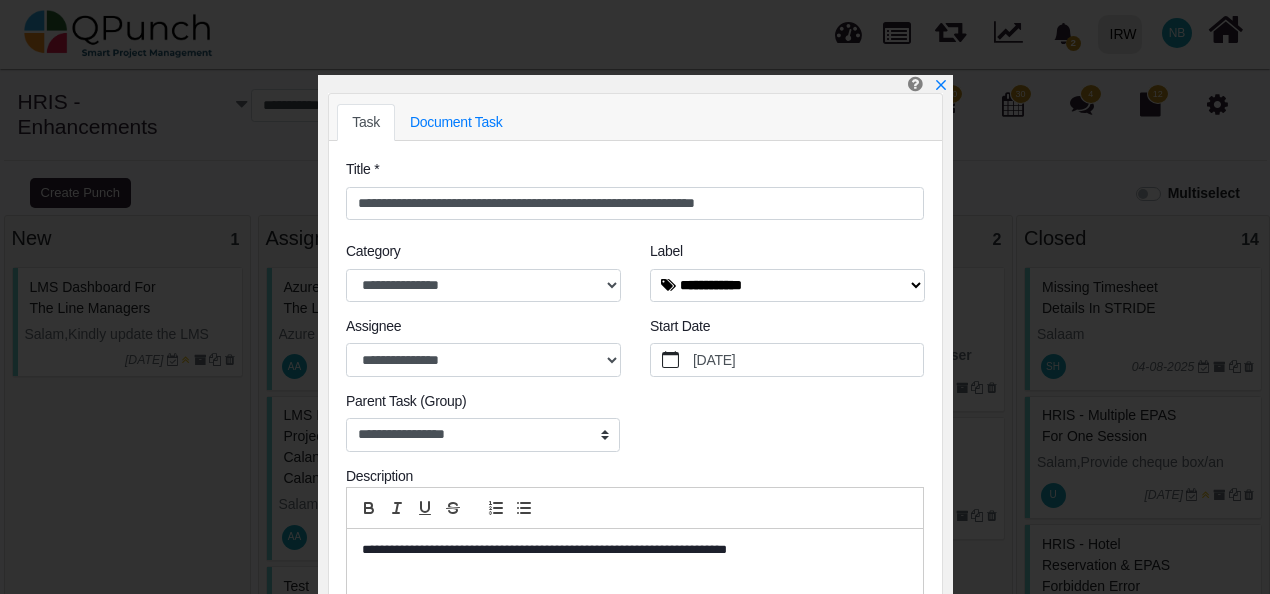 scroll, scrollTop: 0, scrollLeft: 0, axis: both 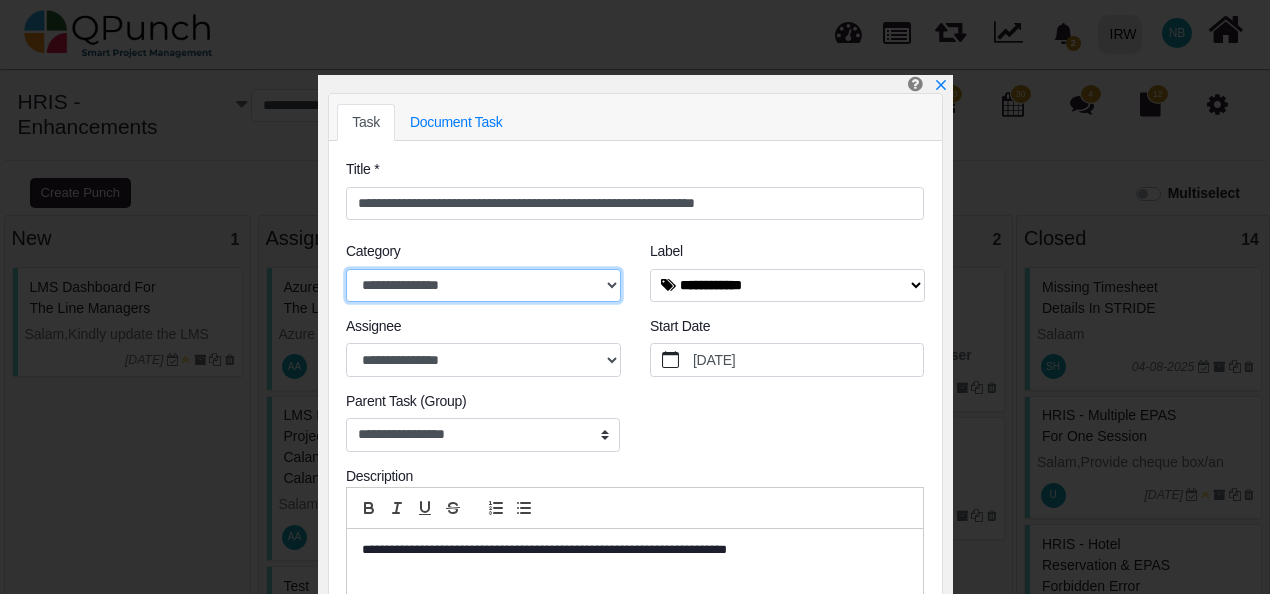 click on "**********" at bounding box center [483, 286] 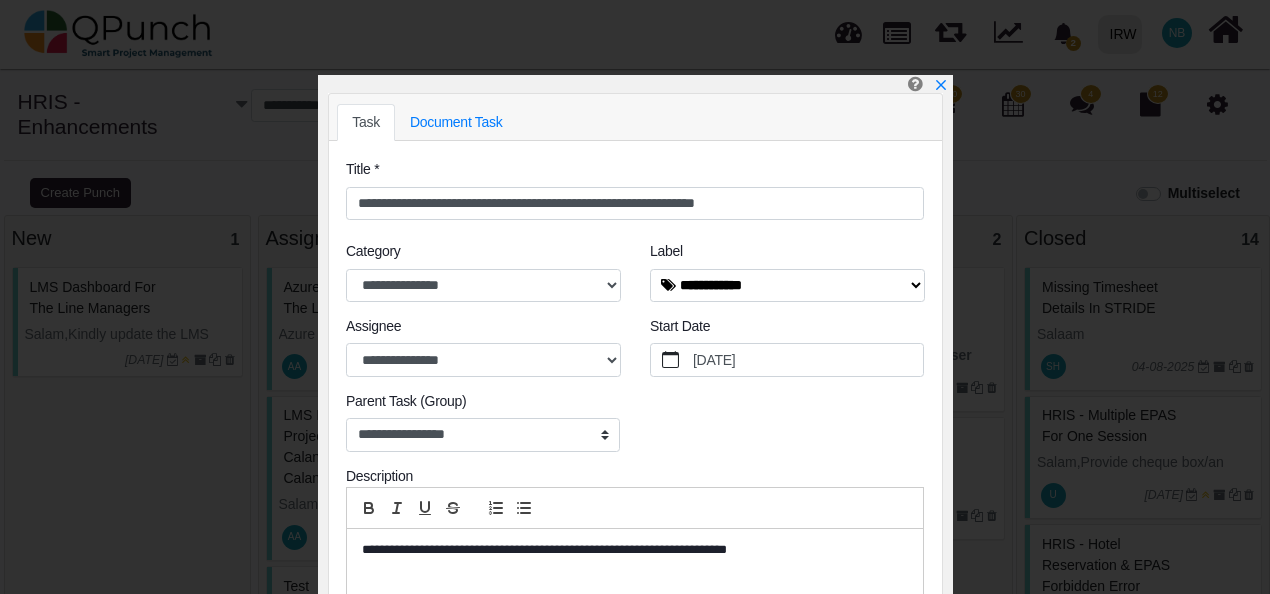 click on "Category" at bounding box center [483, 254] 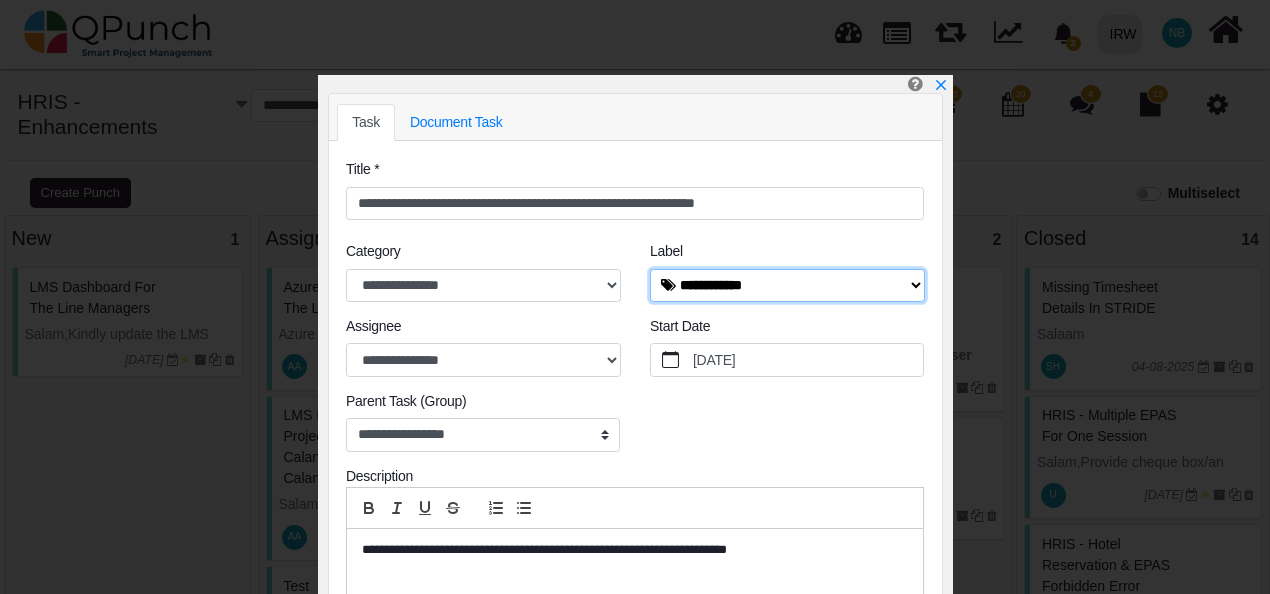 click on "**********" at bounding box center [787, 286] 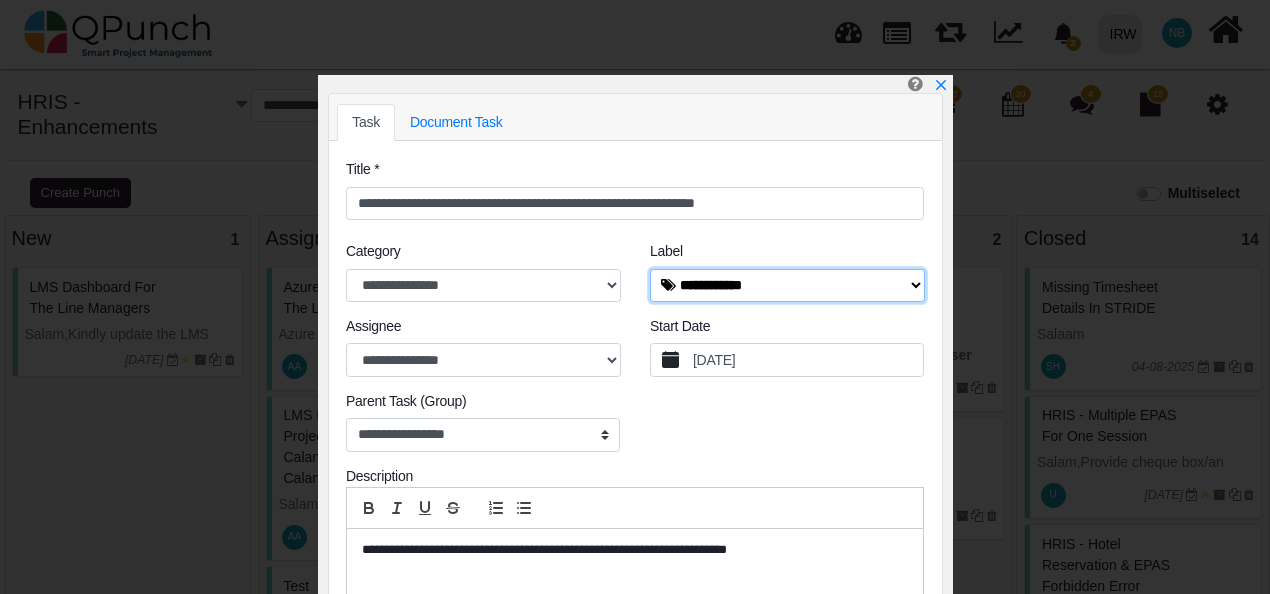 select on "****" 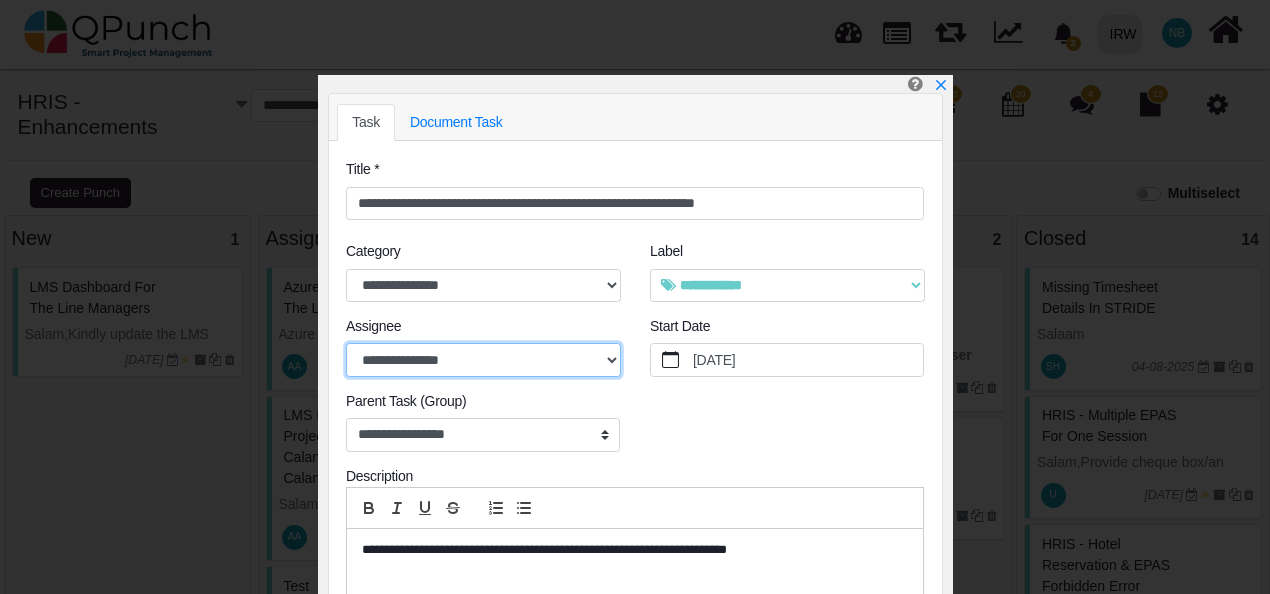 click on "**********" at bounding box center [483, 360] 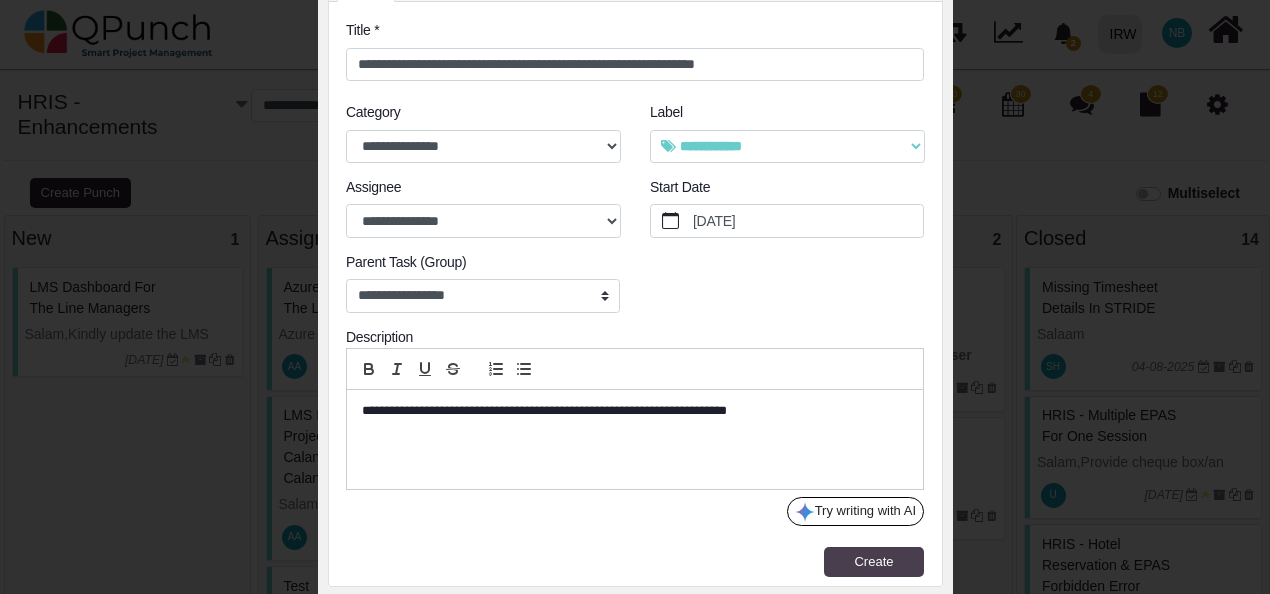click on "Create" at bounding box center (874, 562) 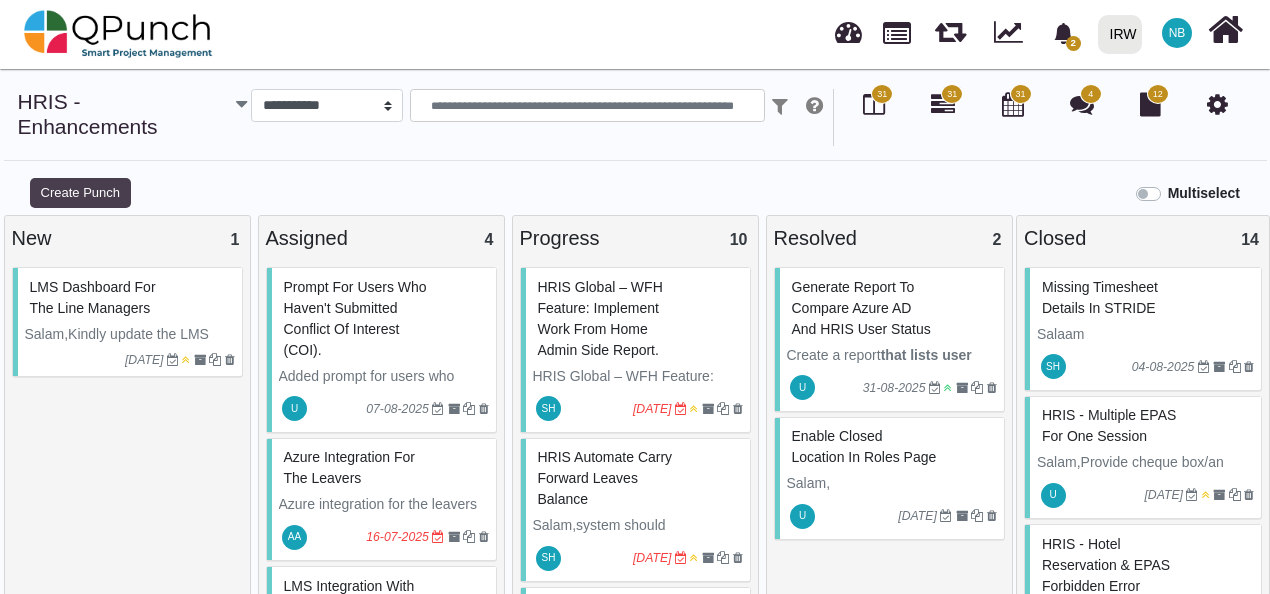 click on "Create Punch" at bounding box center [80, 193] 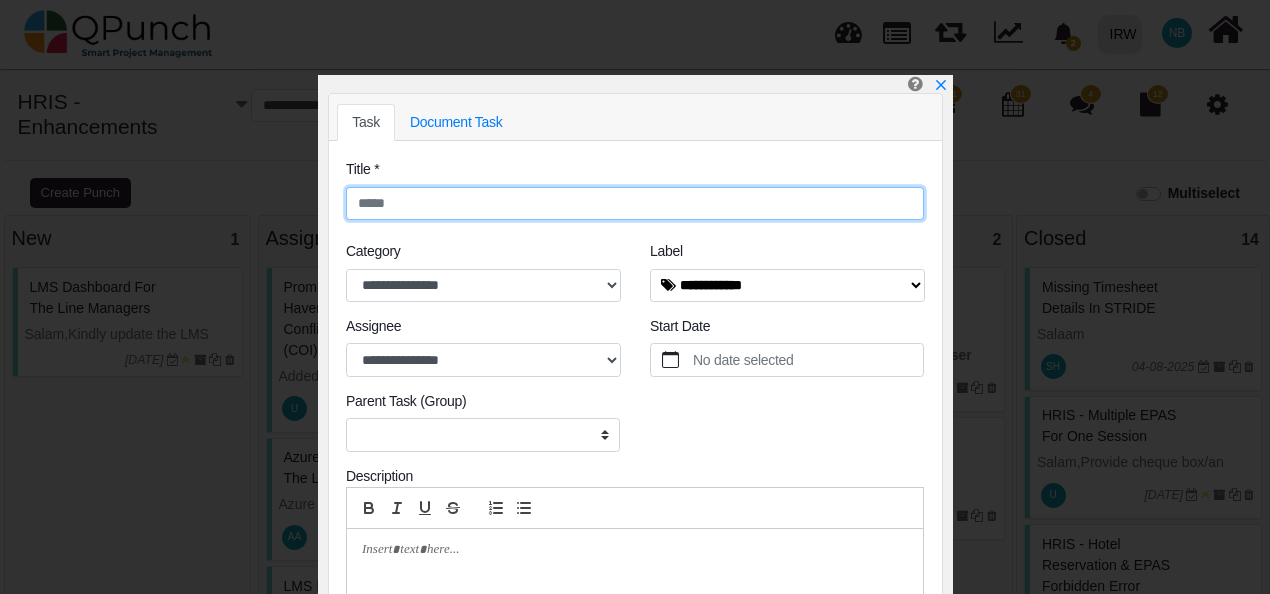 click at bounding box center [635, 204] 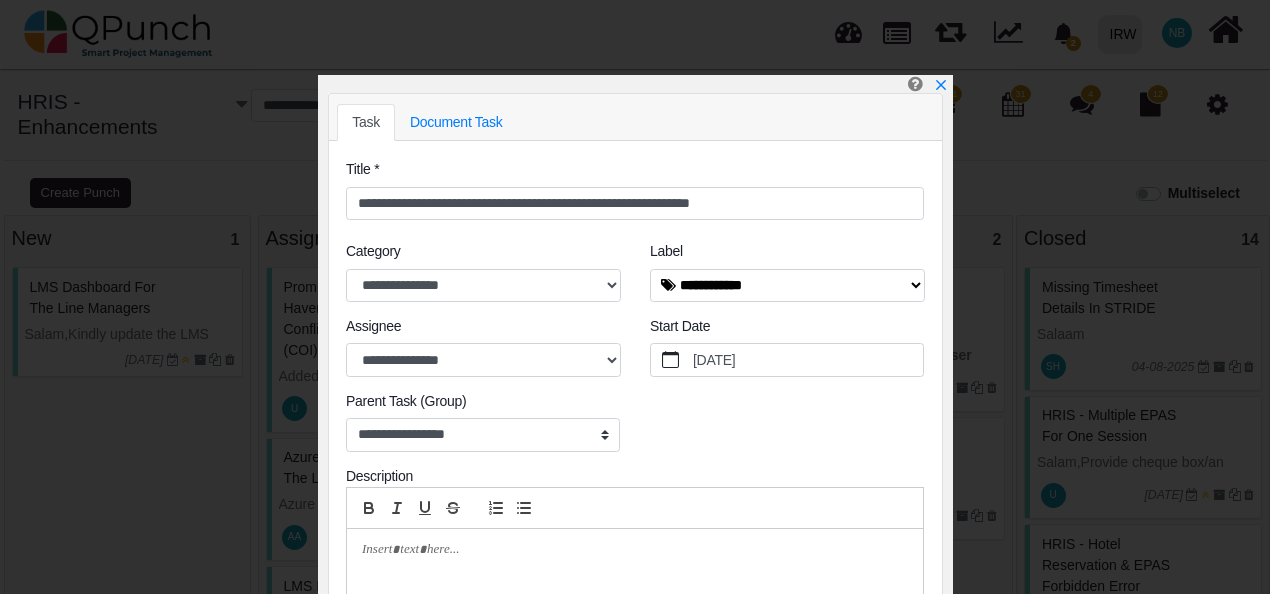 click at bounding box center [635, 578] 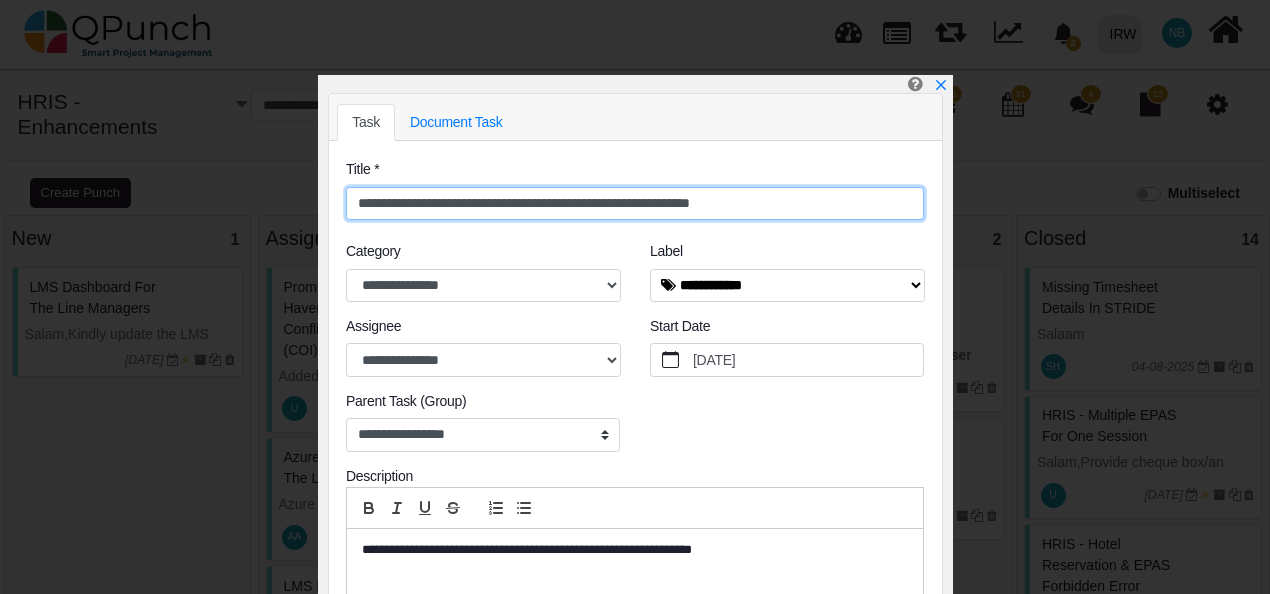 click on "**********" at bounding box center [635, 204] 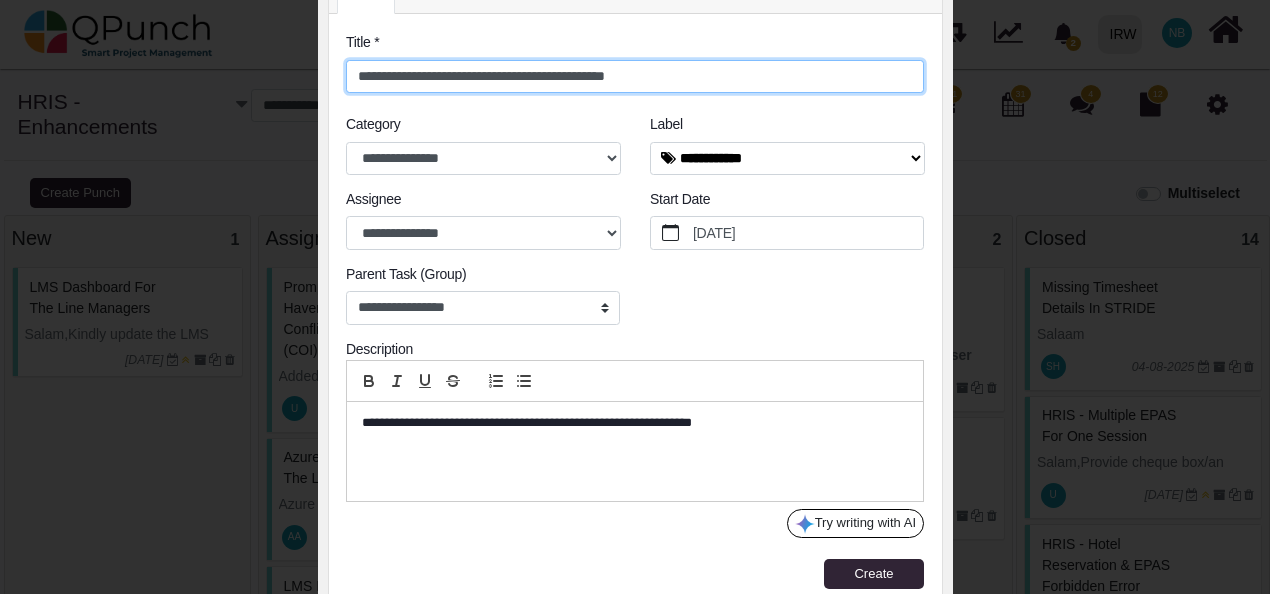 scroll, scrollTop: 139, scrollLeft: 0, axis: vertical 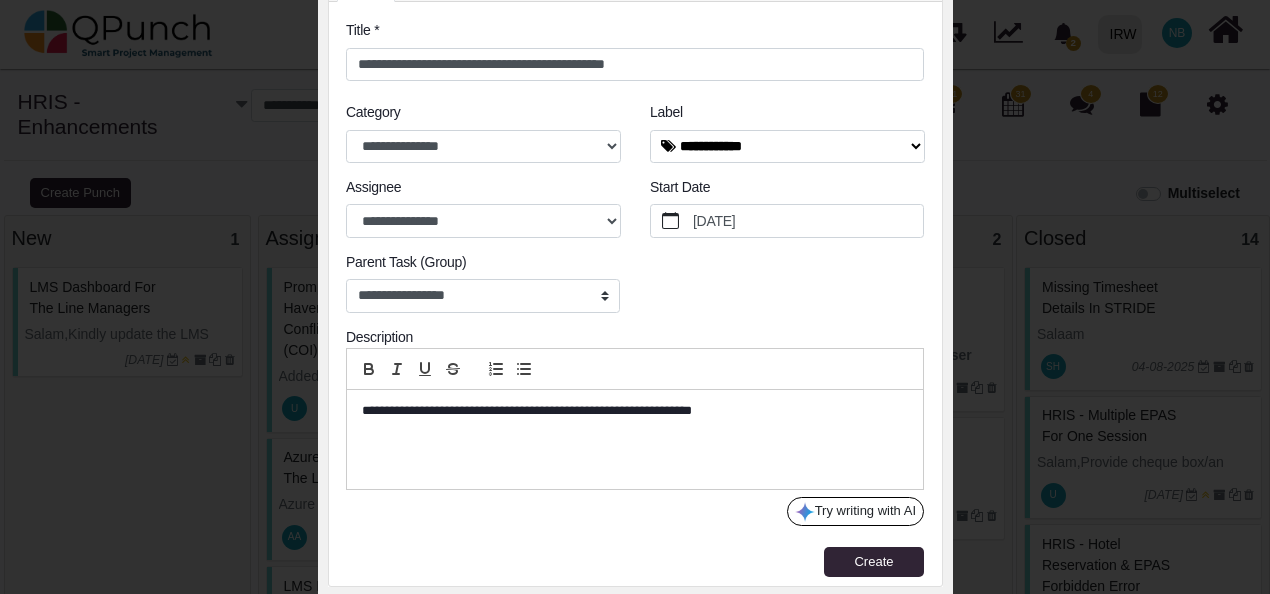 click on "**********" at bounding box center (635, 439) 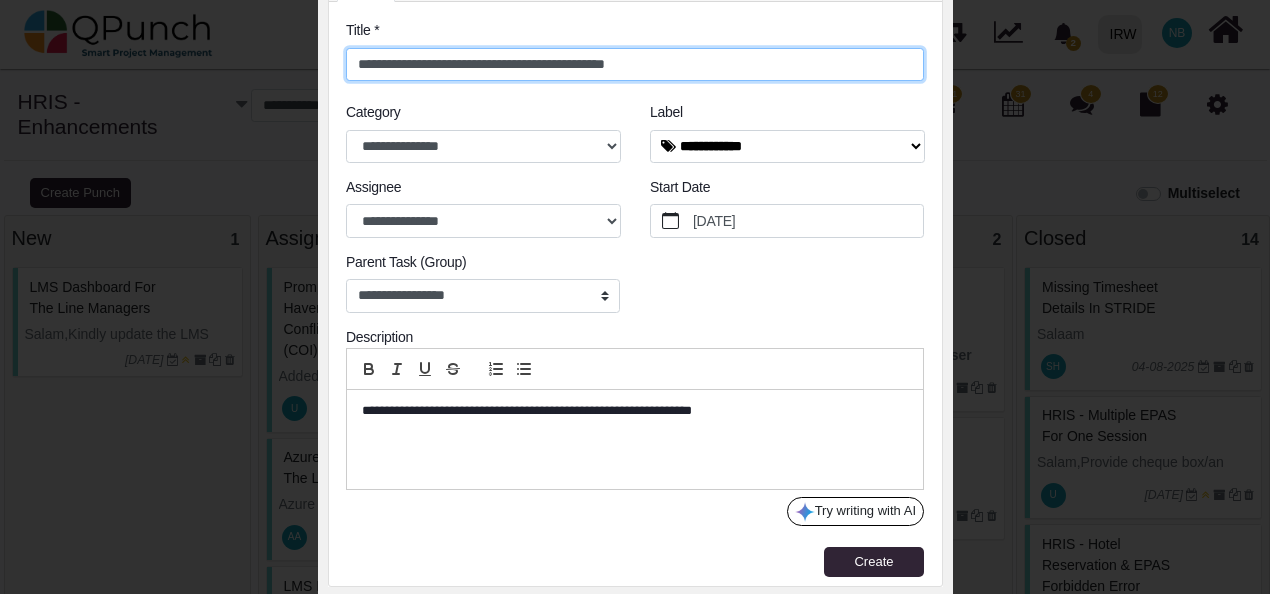 drag, startPoint x: 417, startPoint y: 63, endPoint x: 396, endPoint y: 63, distance: 21 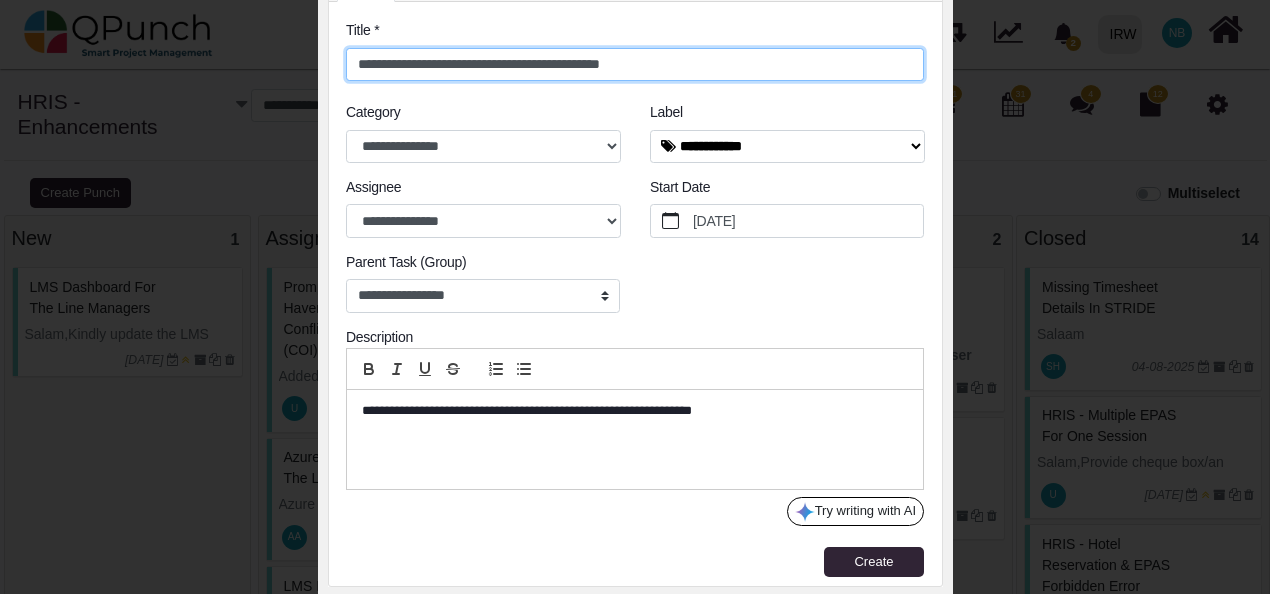 scroll, scrollTop: 20, scrollLeft: 0, axis: vertical 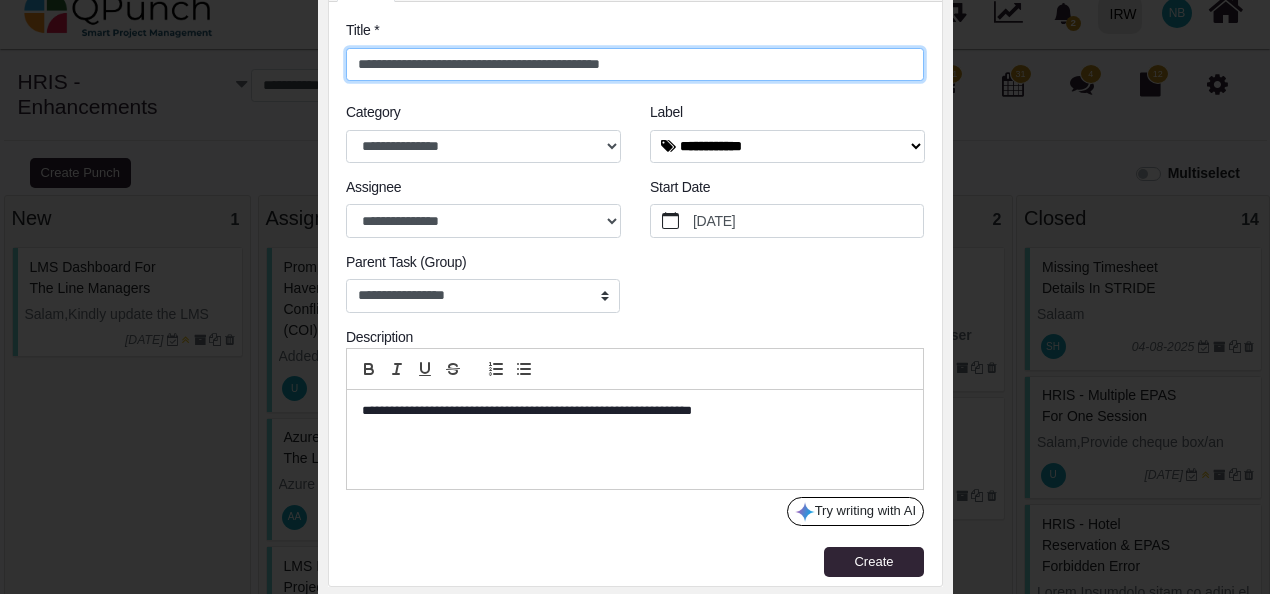 type on "**********" 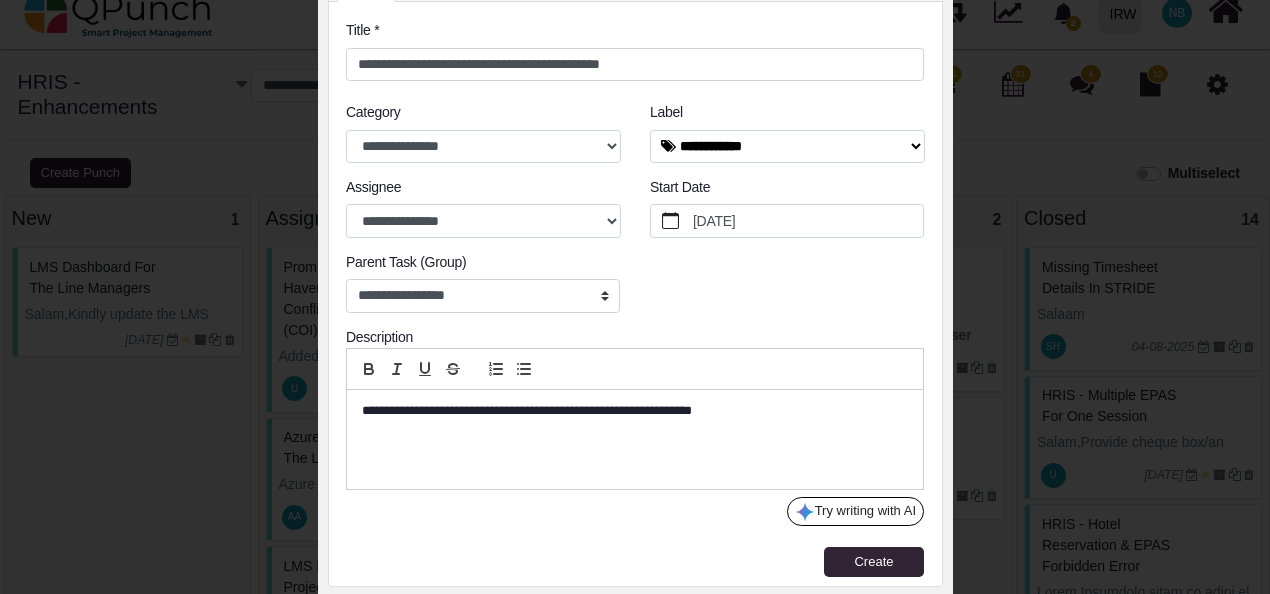 click at bounding box center [668, 146] 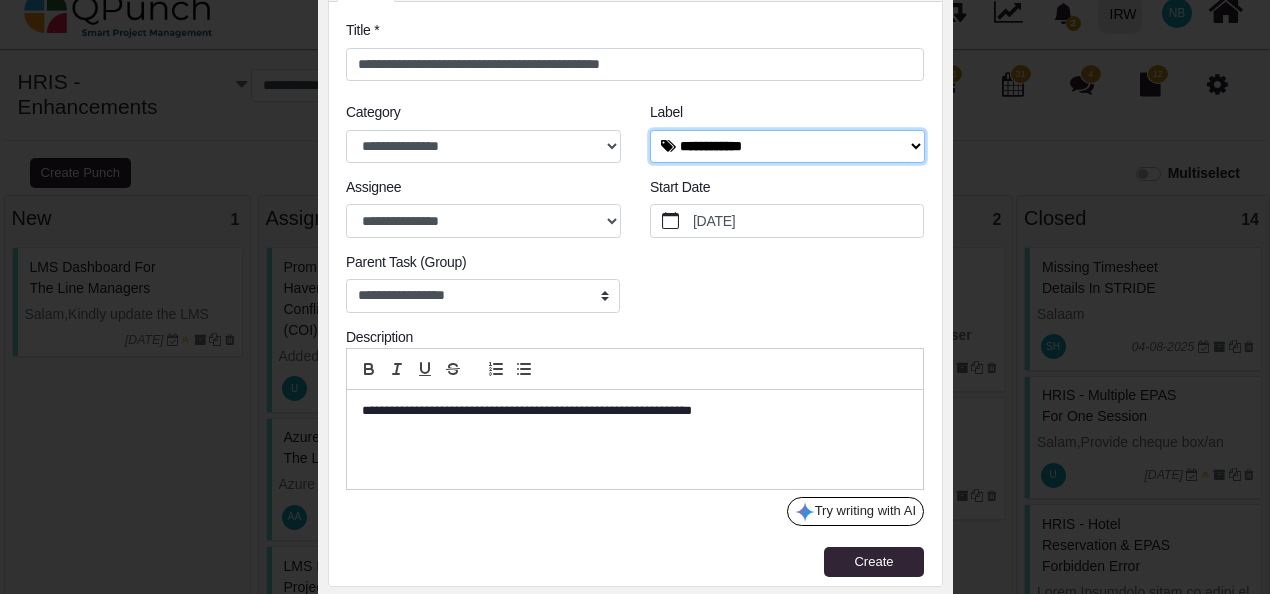 click on "**********" at bounding box center (787, 147) 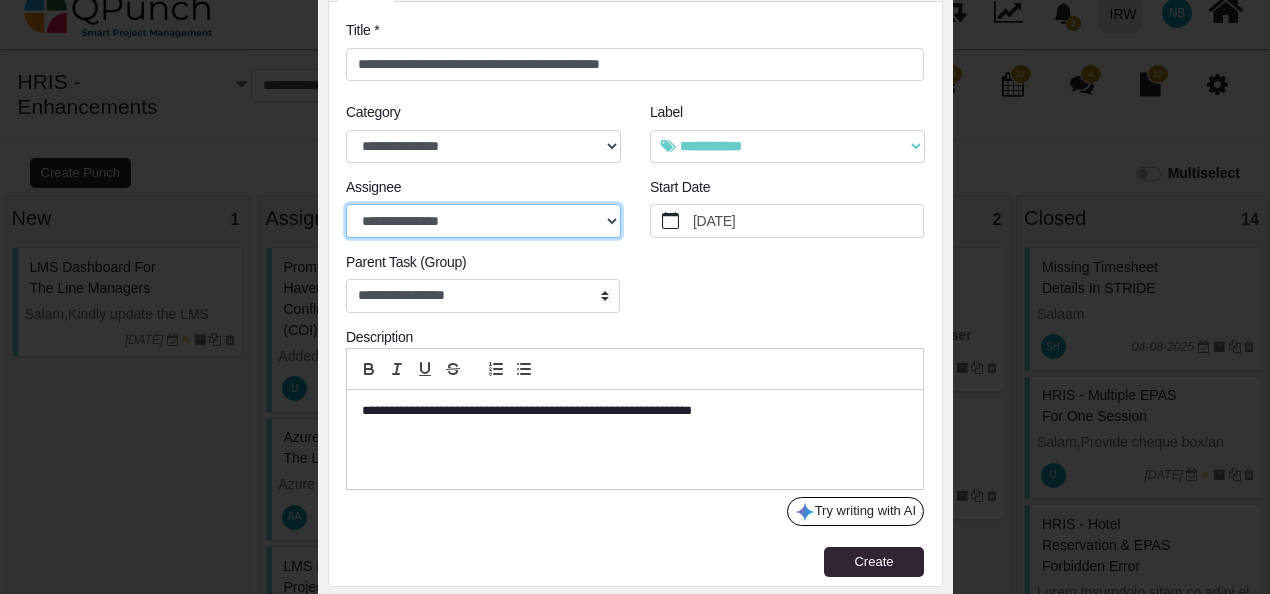 click on "**********" at bounding box center (483, 221) 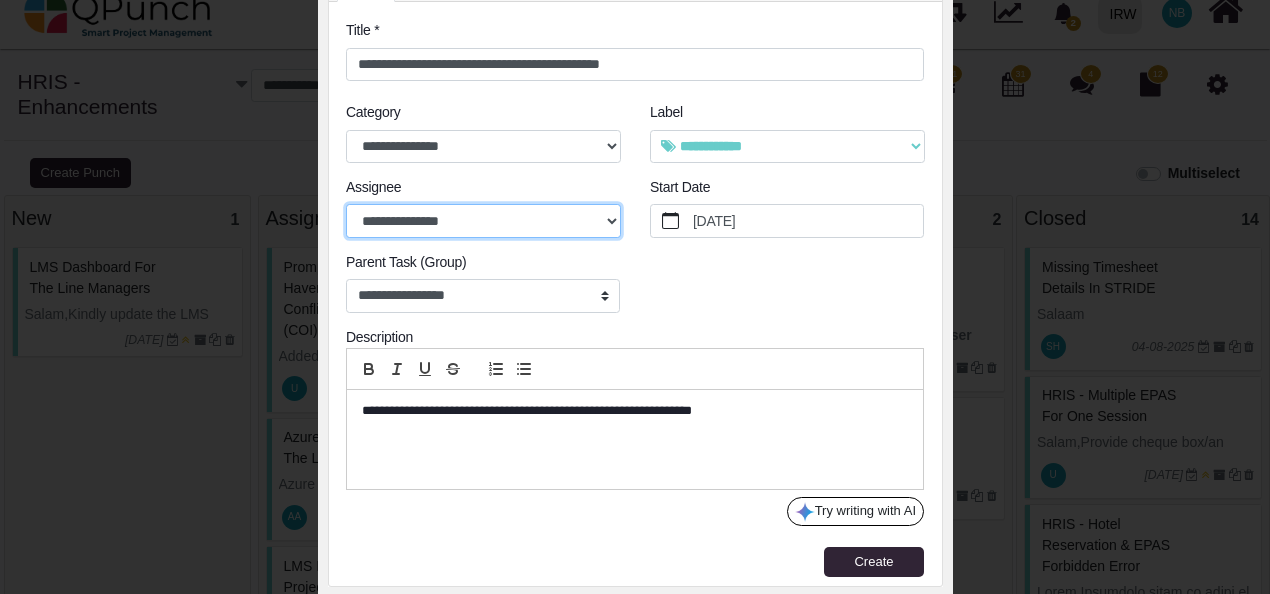 select on "****" 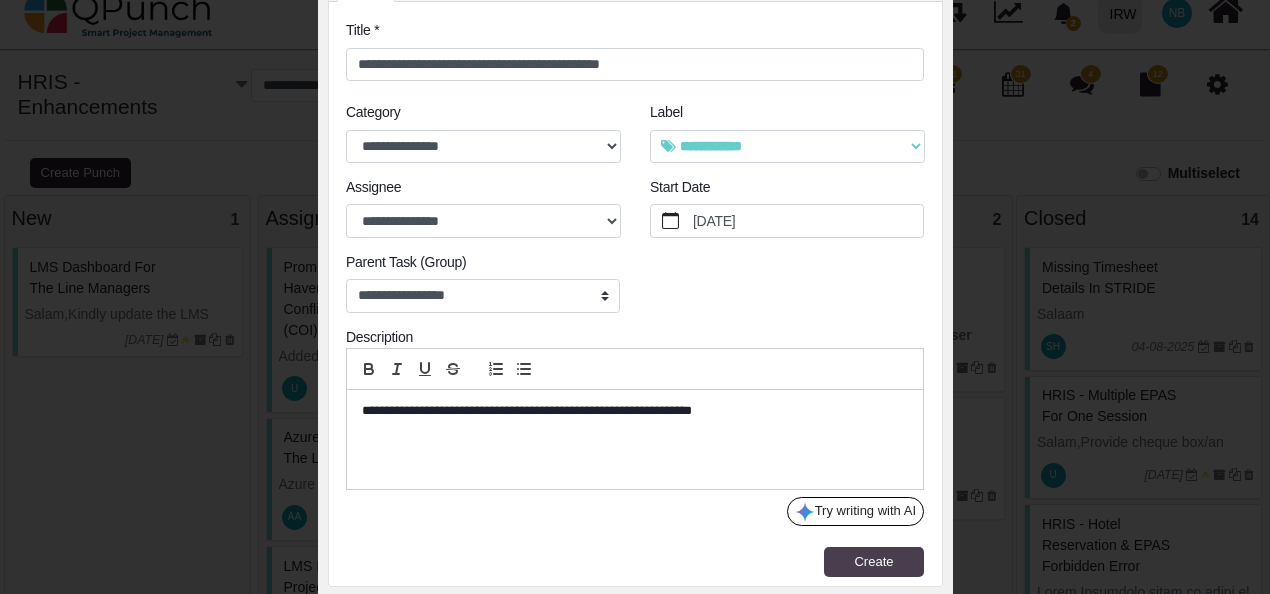 click on "Create" at bounding box center [873, 561] 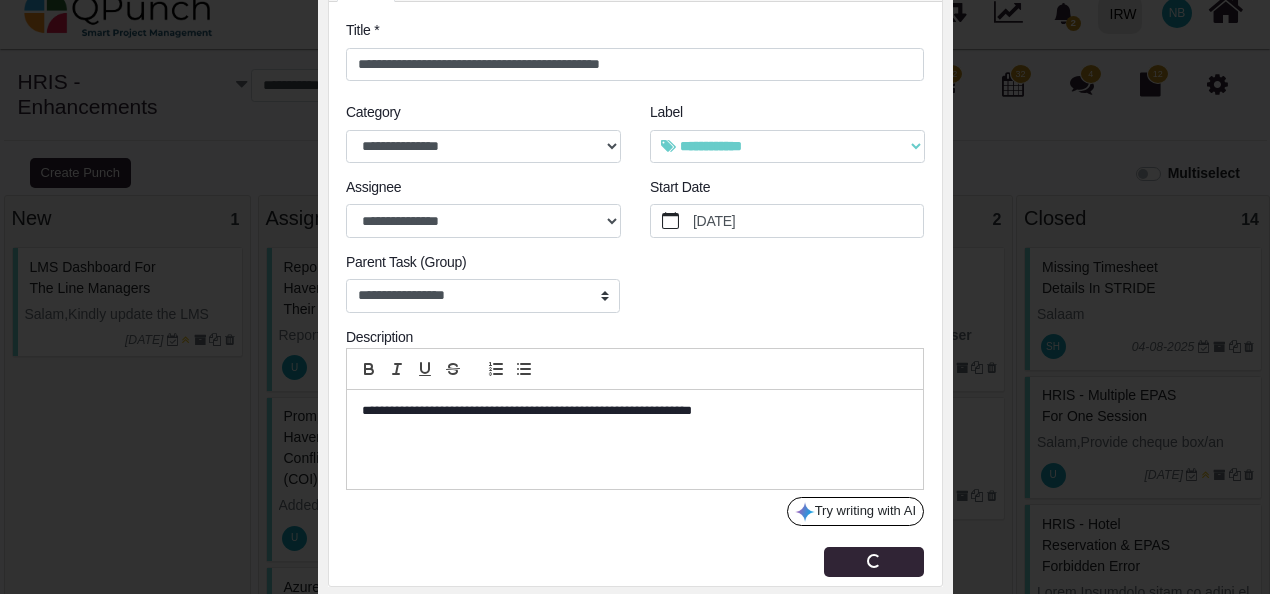 type 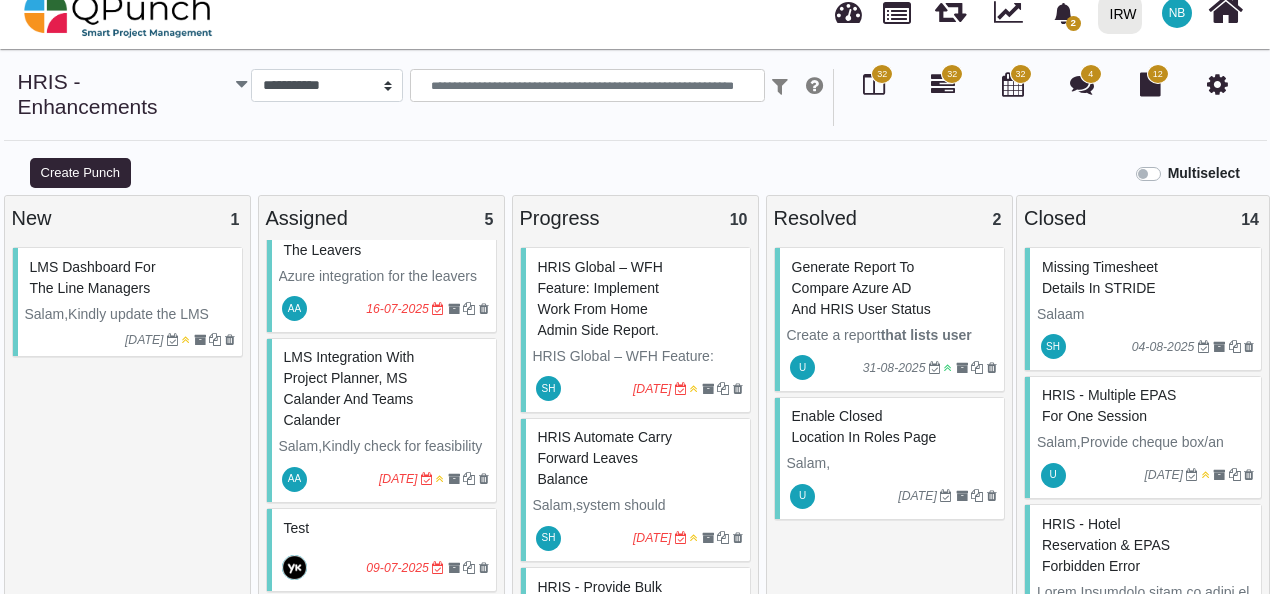 scroll, scrollTop: 0, scrollLeft: 0, axis: both 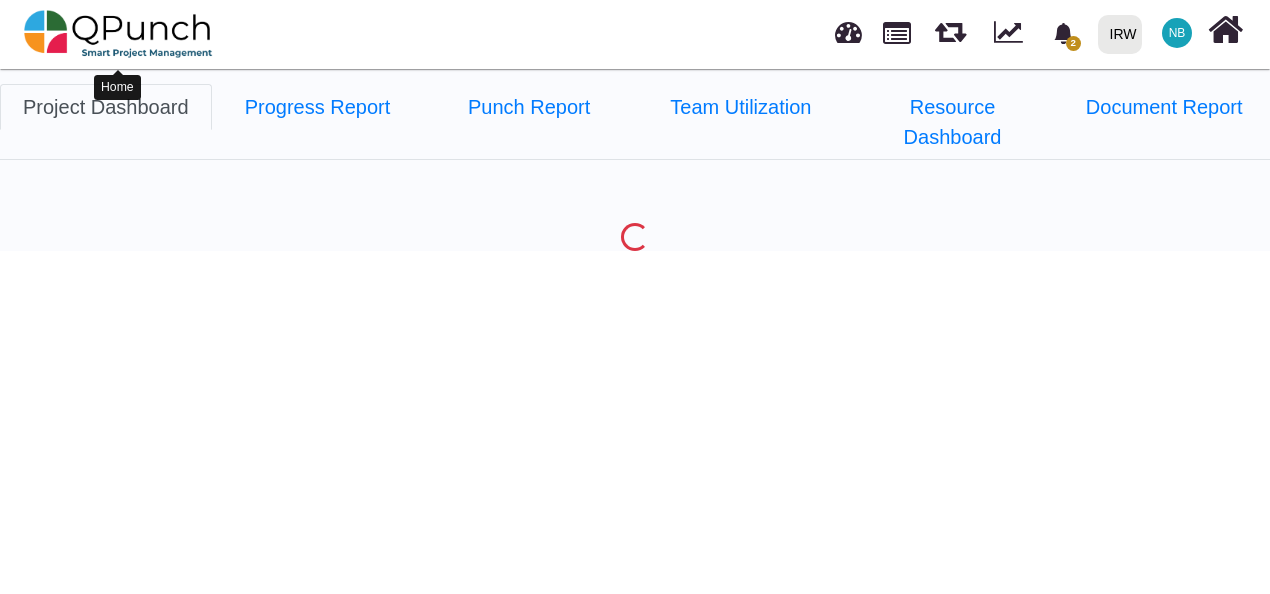 click at bounding box center [118, 34] 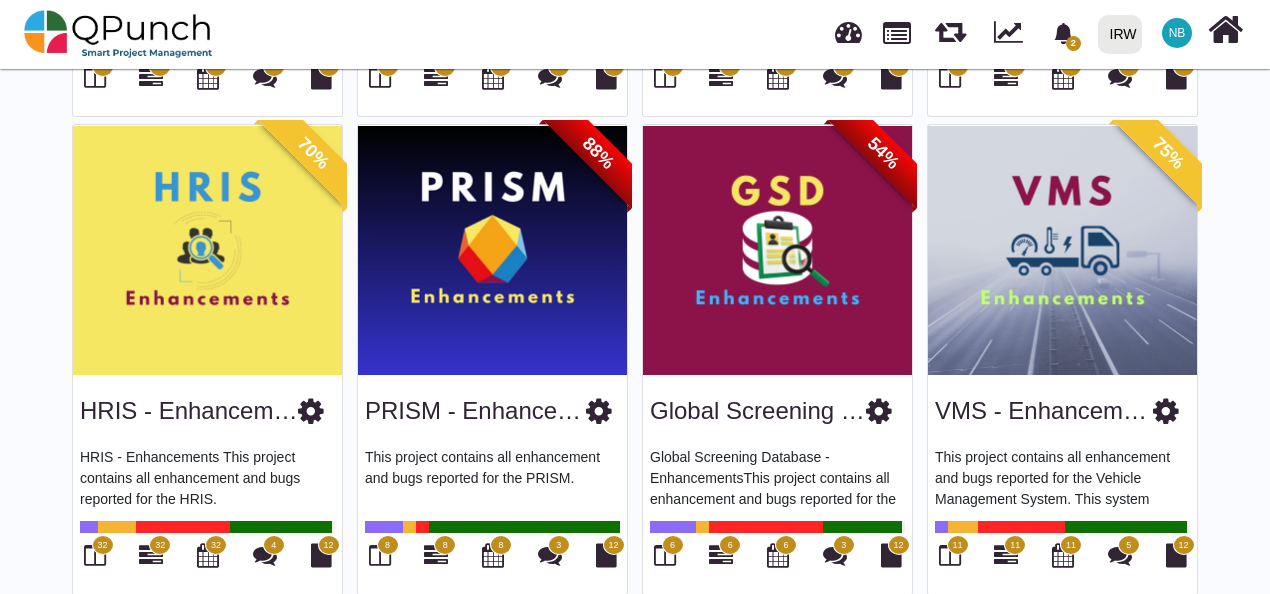 scroll, scrollTop: 565, scrollLeft: 0, axis: vertical 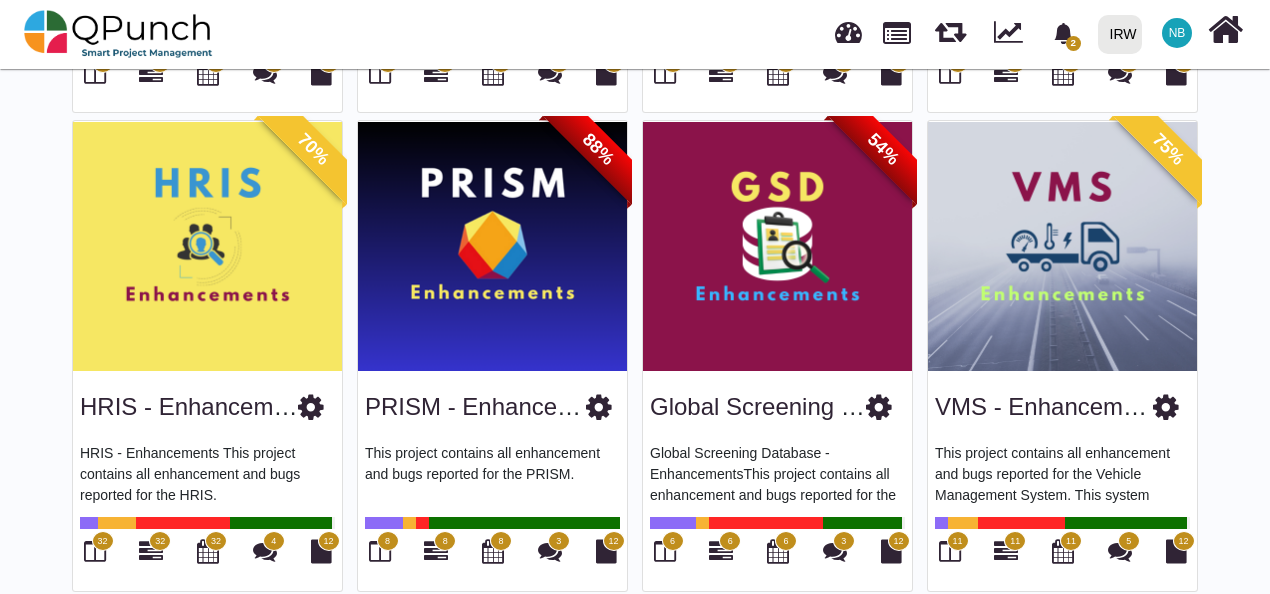 click on "8" at bounding box center [388, 541] 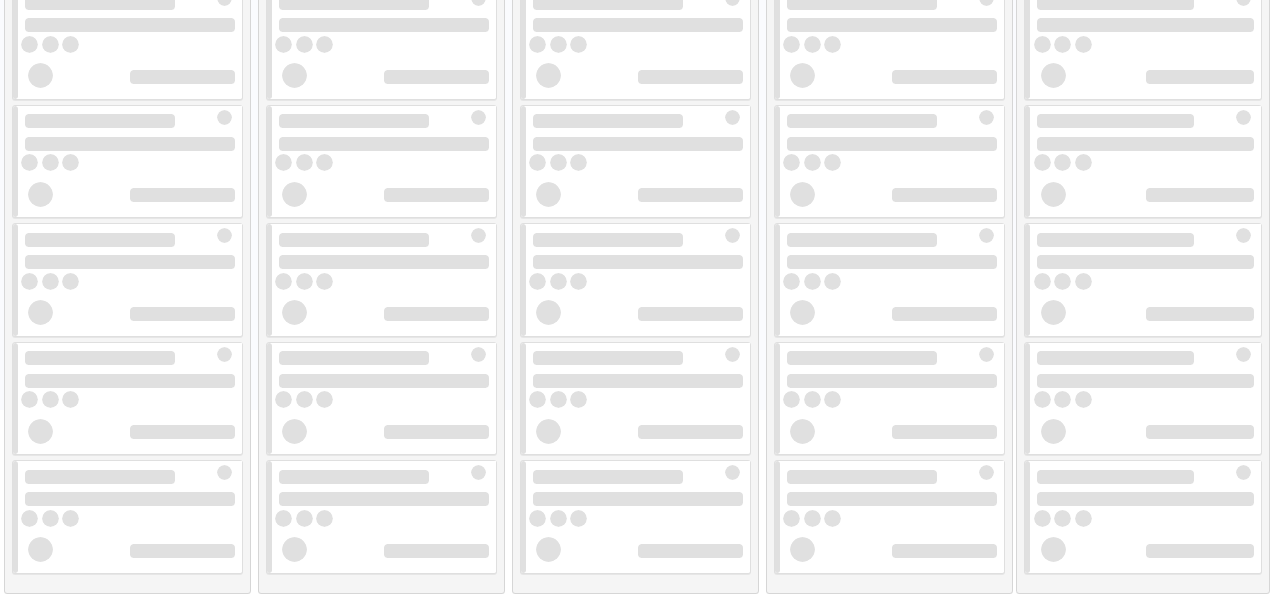 scroll, scrollTop: 0, scrollLeft: 0, axis: both 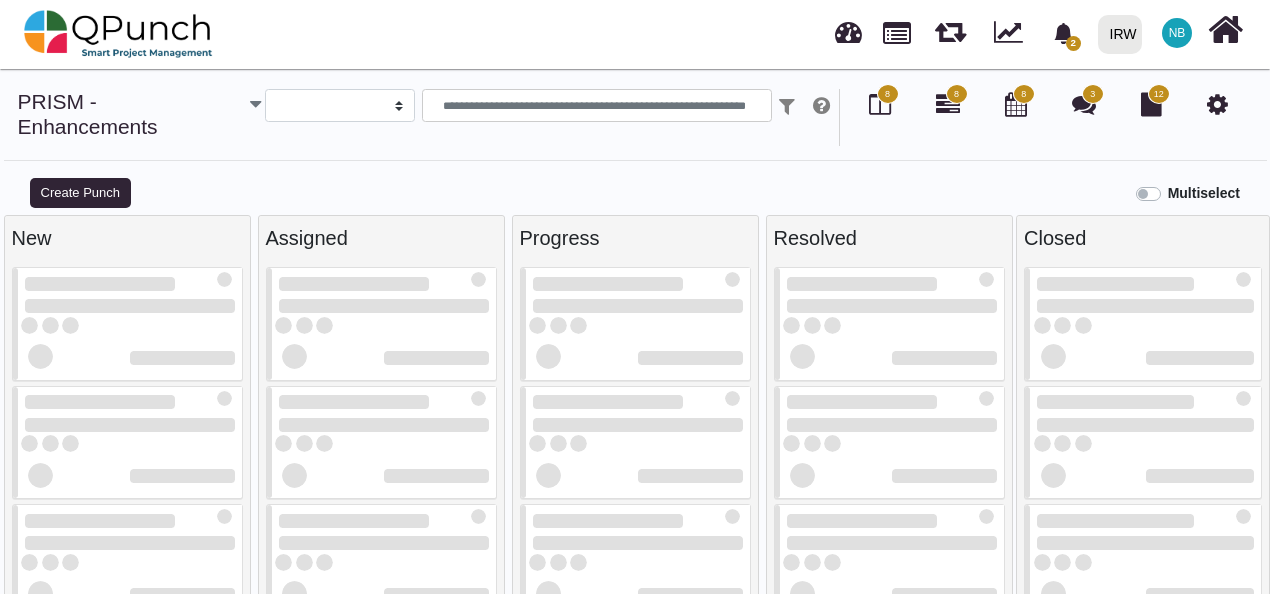 select 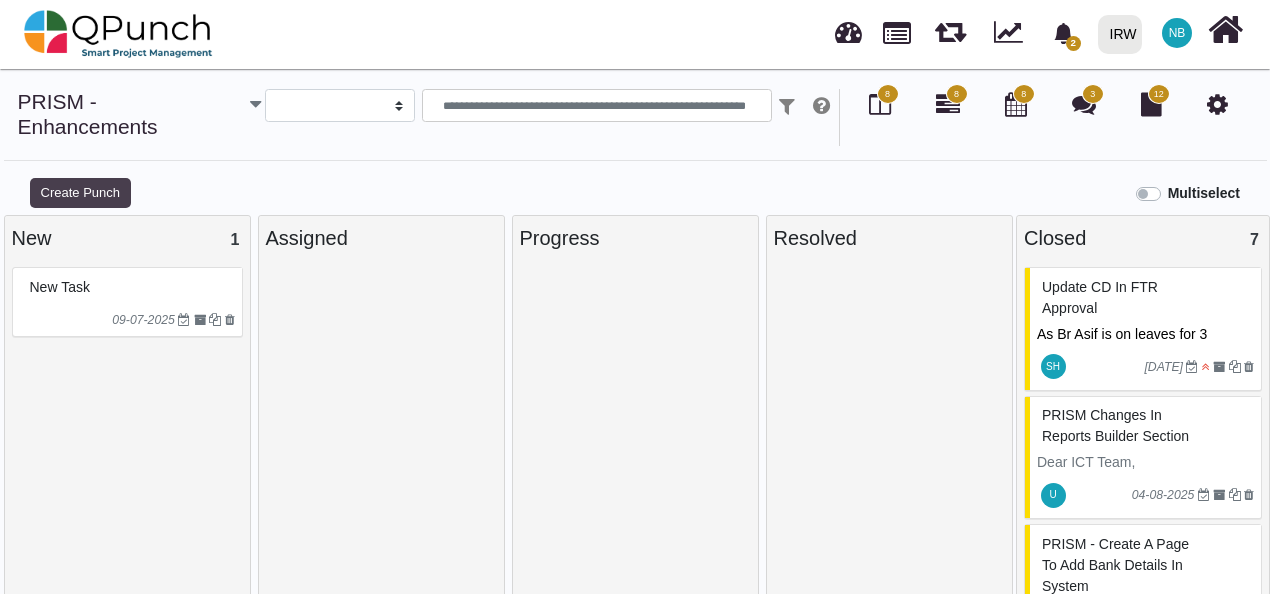 click on "Create Punch" at bounding box center [80, 193] 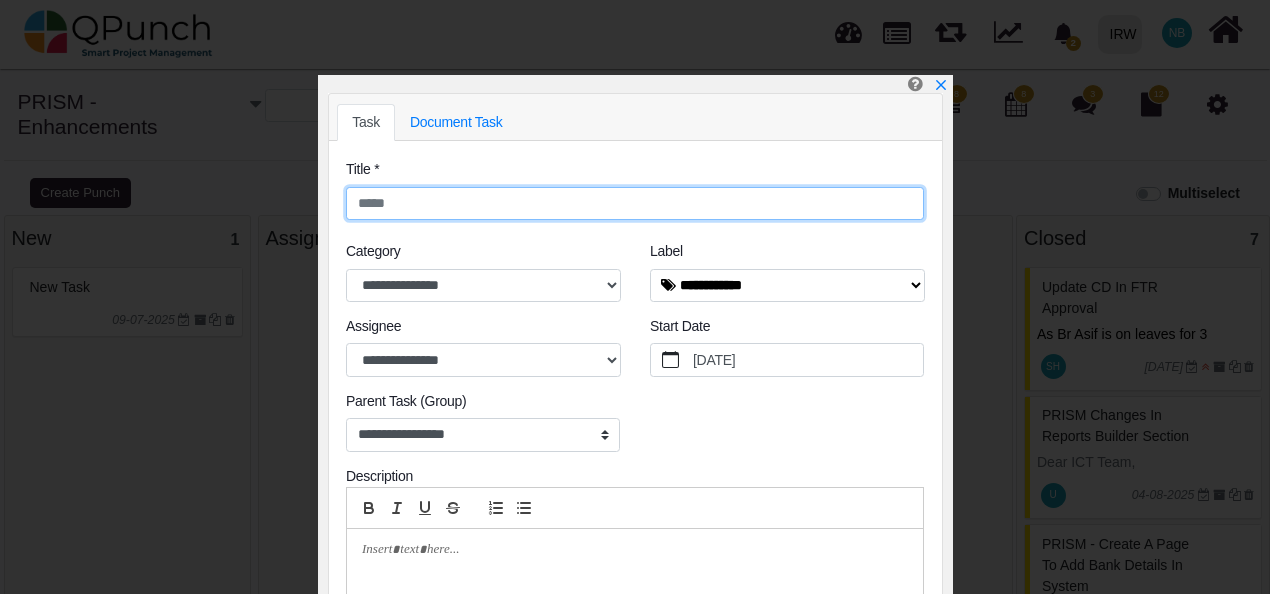 click at bounding box center (635, 204) 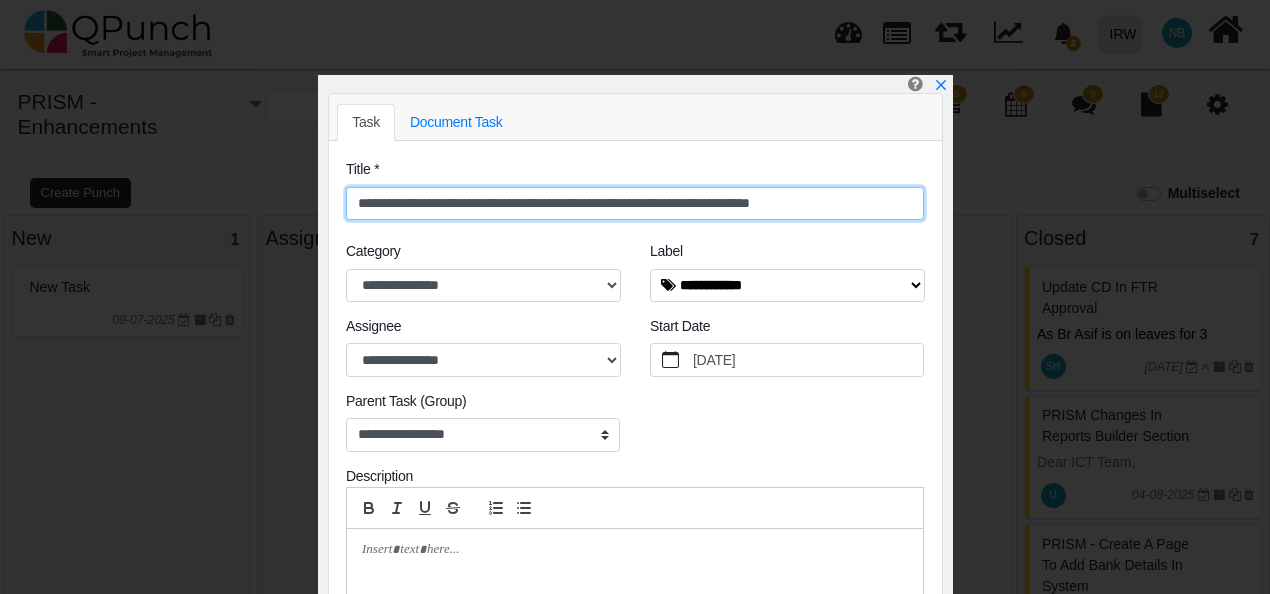 type on "**********" 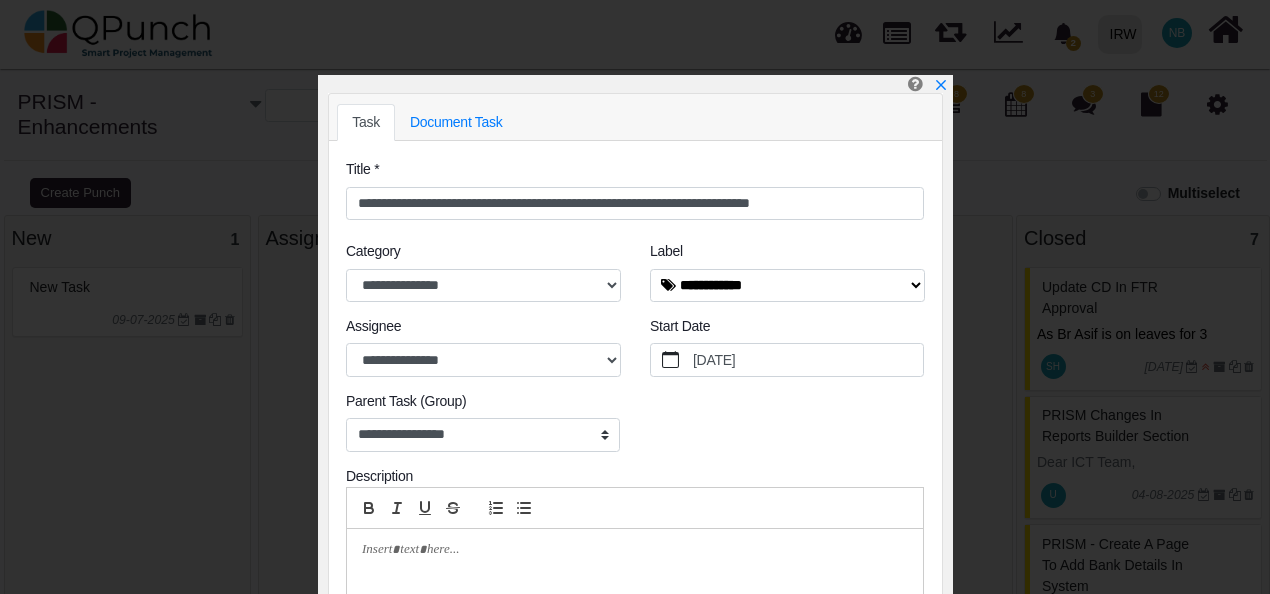 click at bounding box center (629, 550) 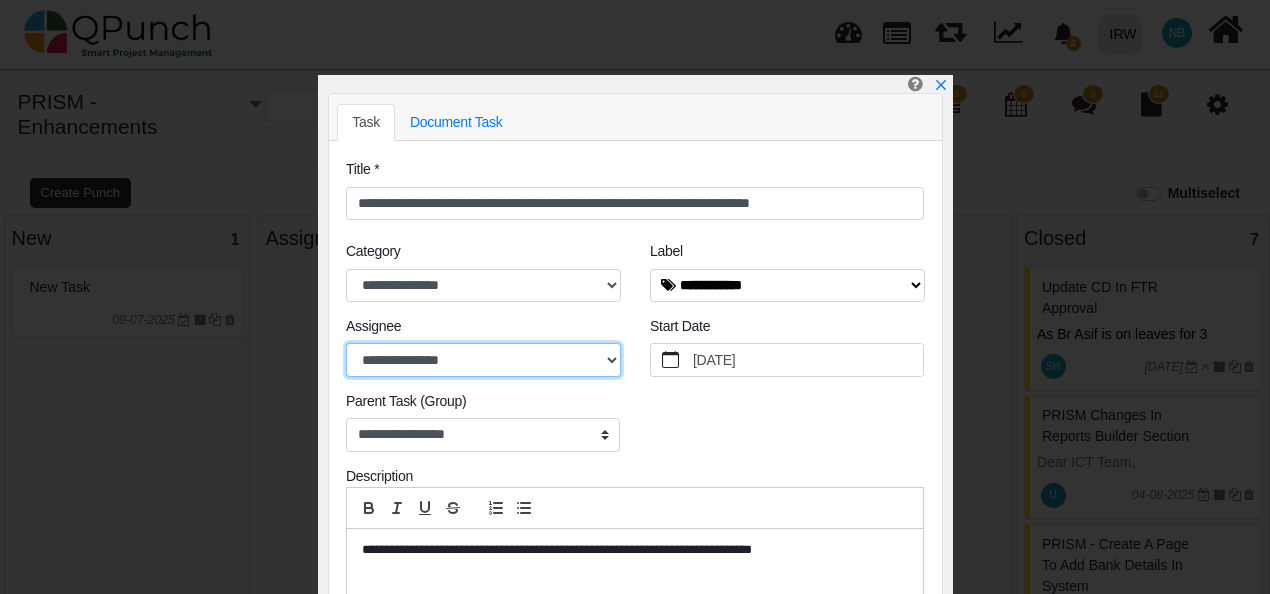 click on "**********" at bounding box center (483, 360) 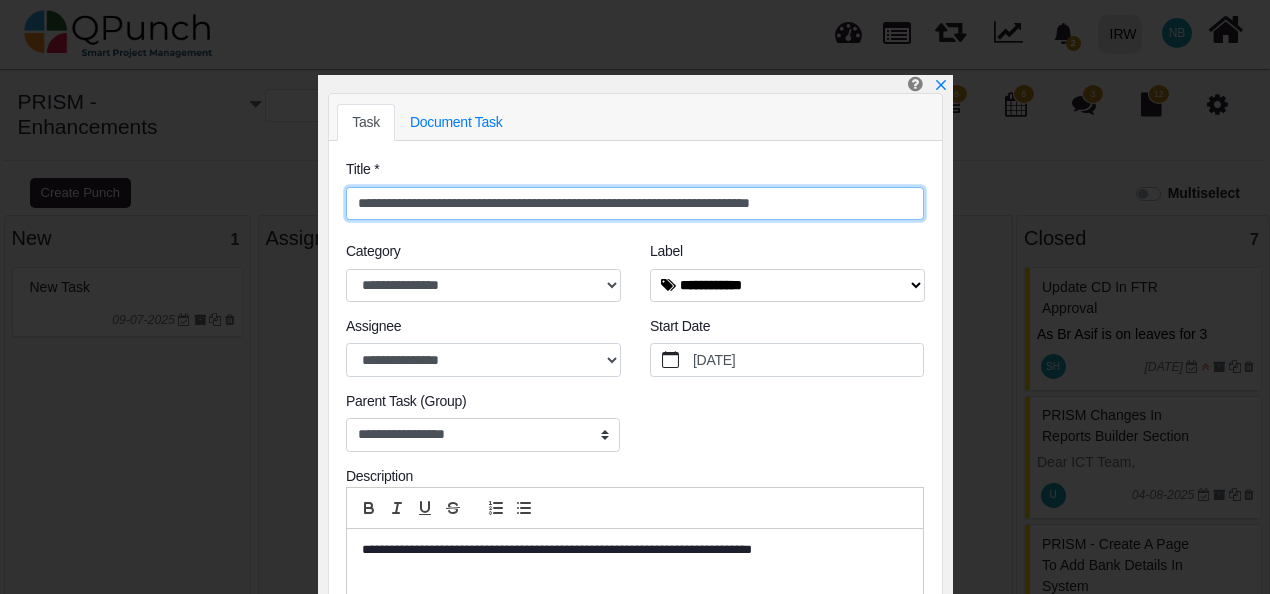 click on "**********" at bounding box center (635, 204) 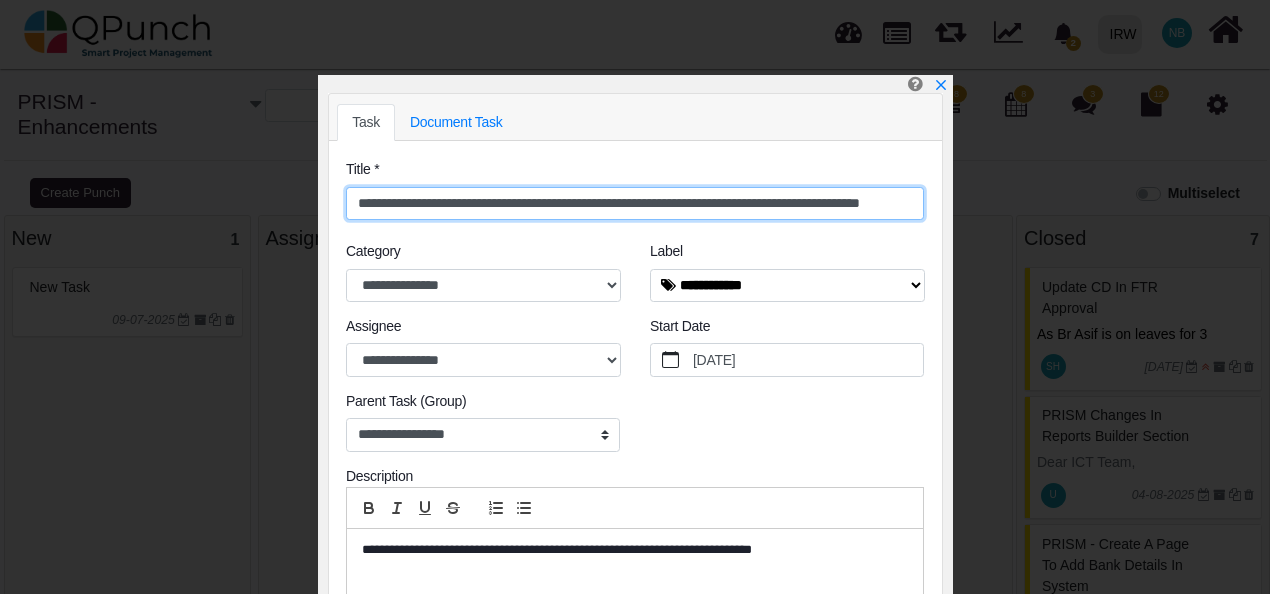 scroll, scrollTop: 0, scrollLeft: 68, axis: horizontal 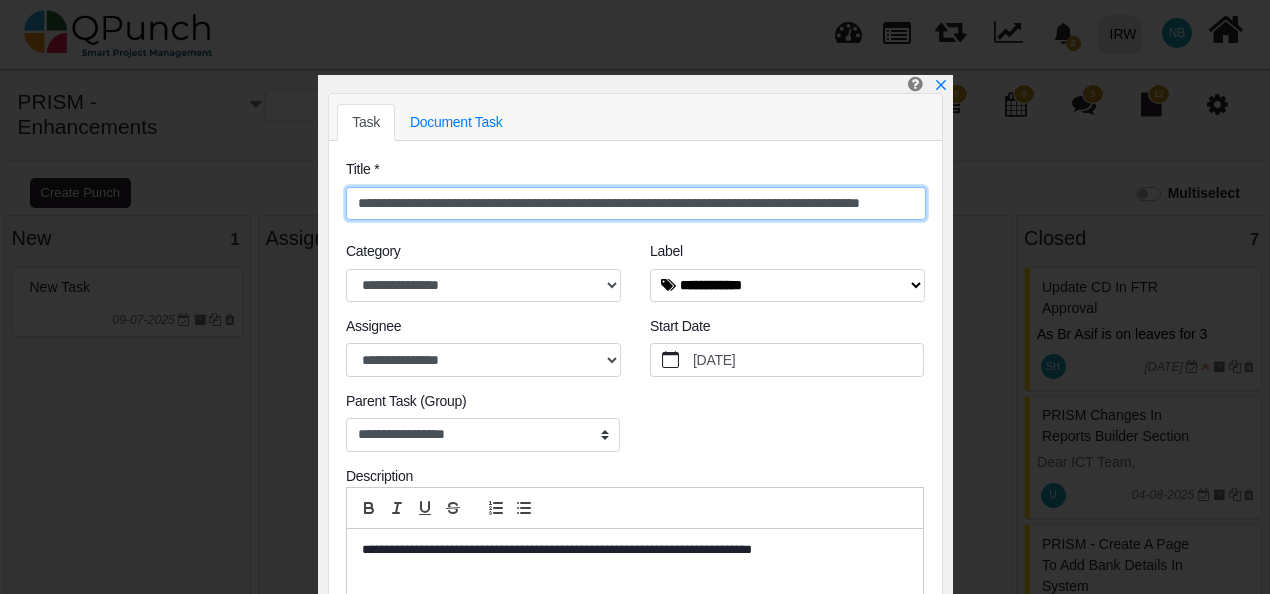 drag, startPoint x: 591, startPoint y: 199, endPoint x: 794, endPoint y: 212, distance: 203.41583 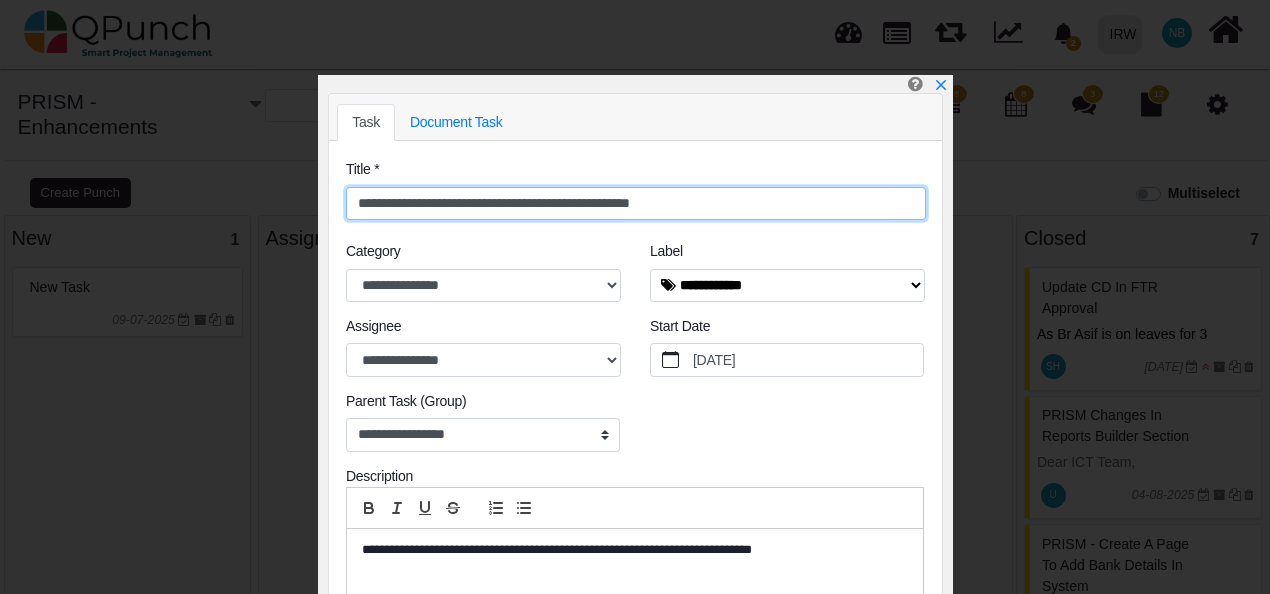 scroll, scrollTop: 0, scrollLeft: 0, axis: both 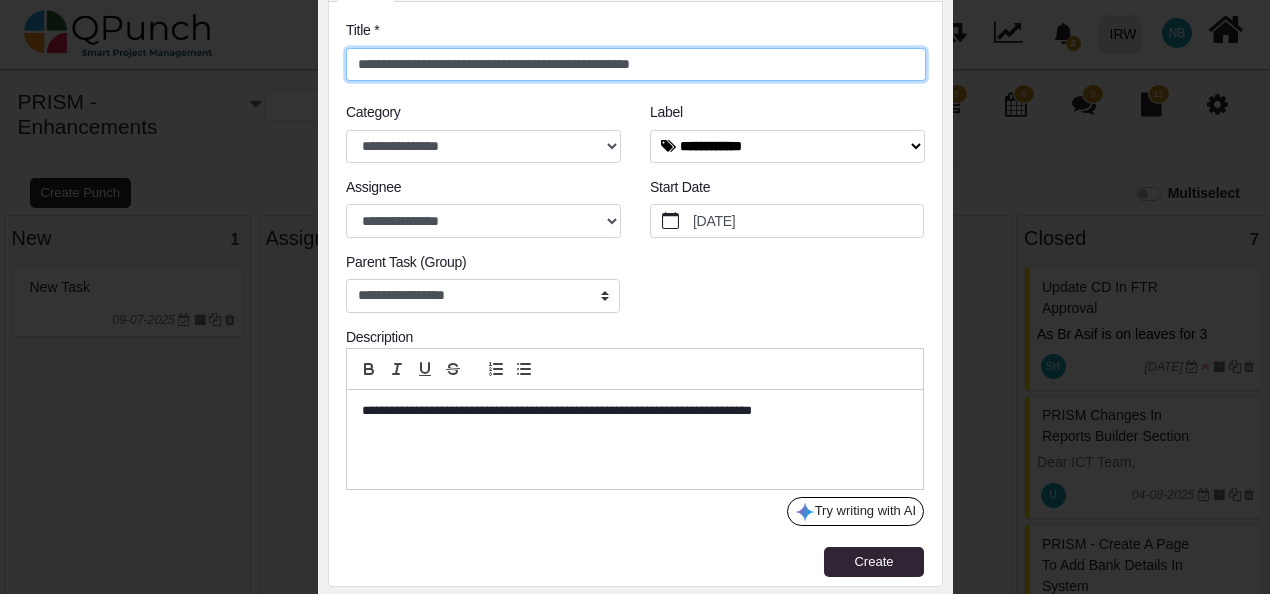 type on "**********" 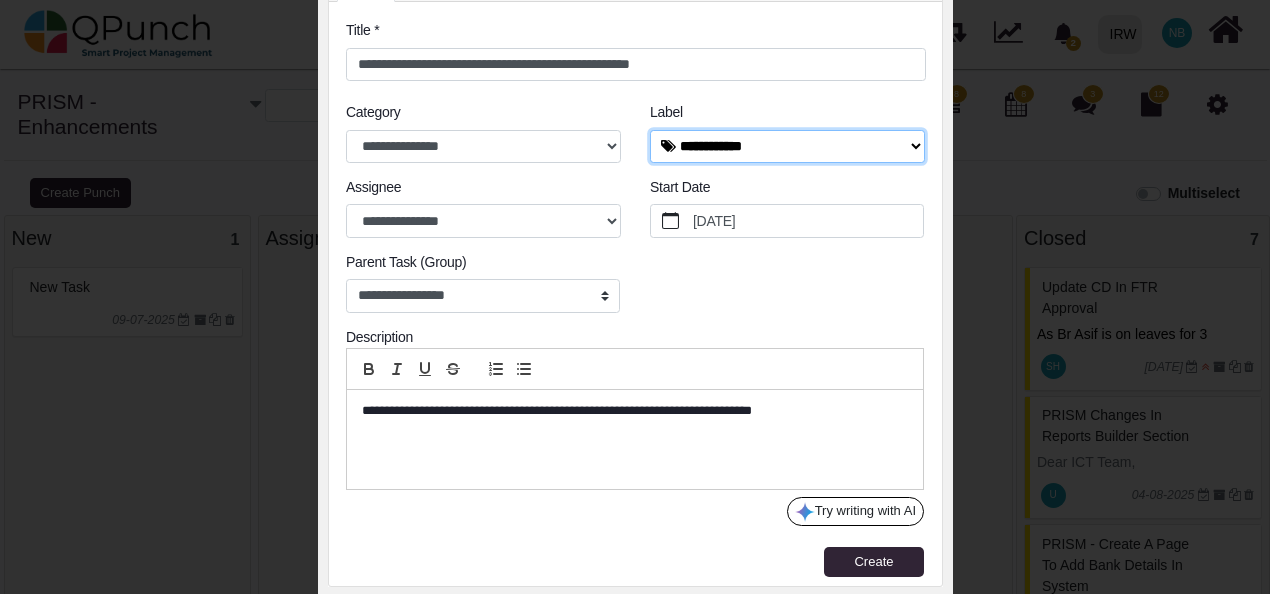 click on "**********" at bounding box center [787, 147] 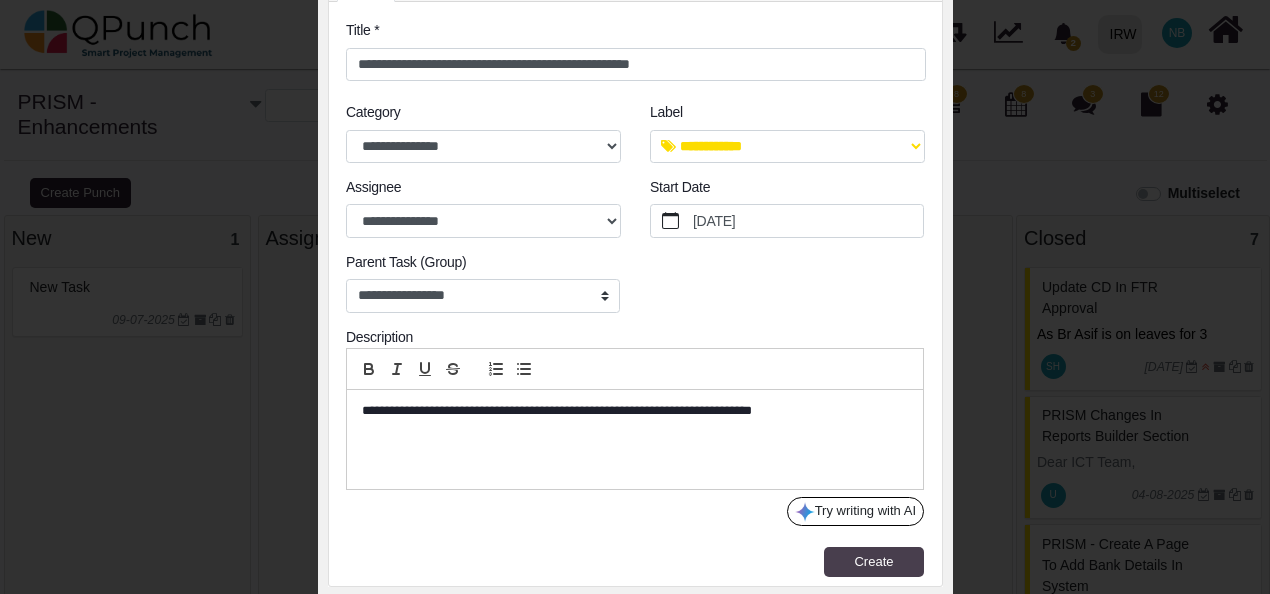 click on "Create" at bounding box center [873, 561] 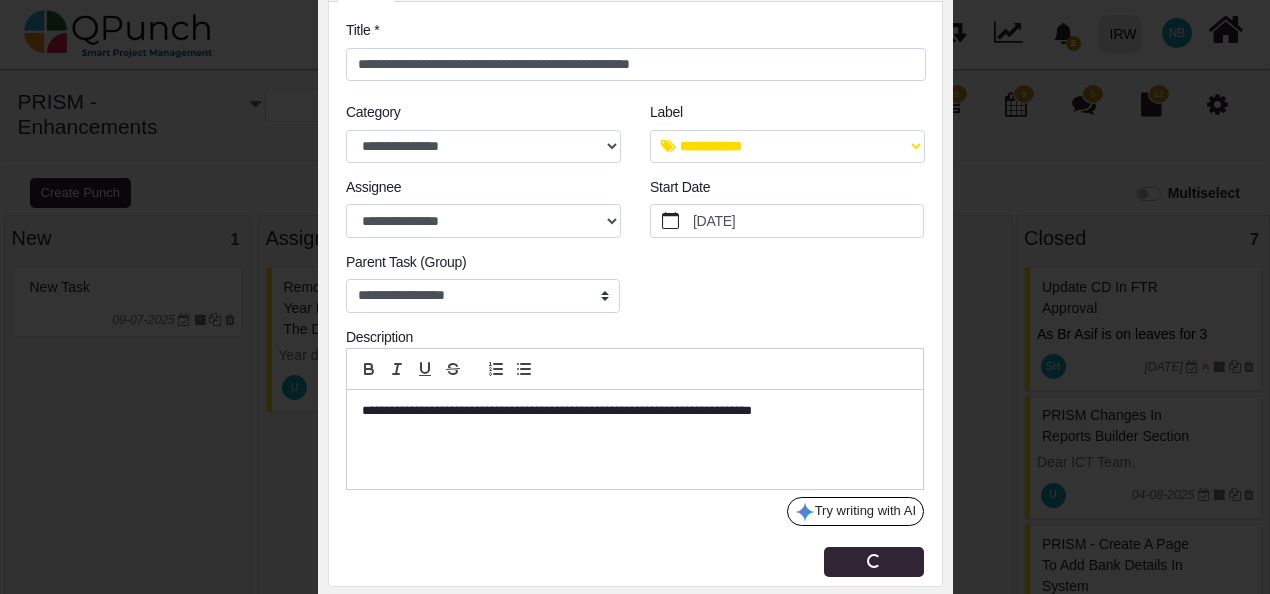 type 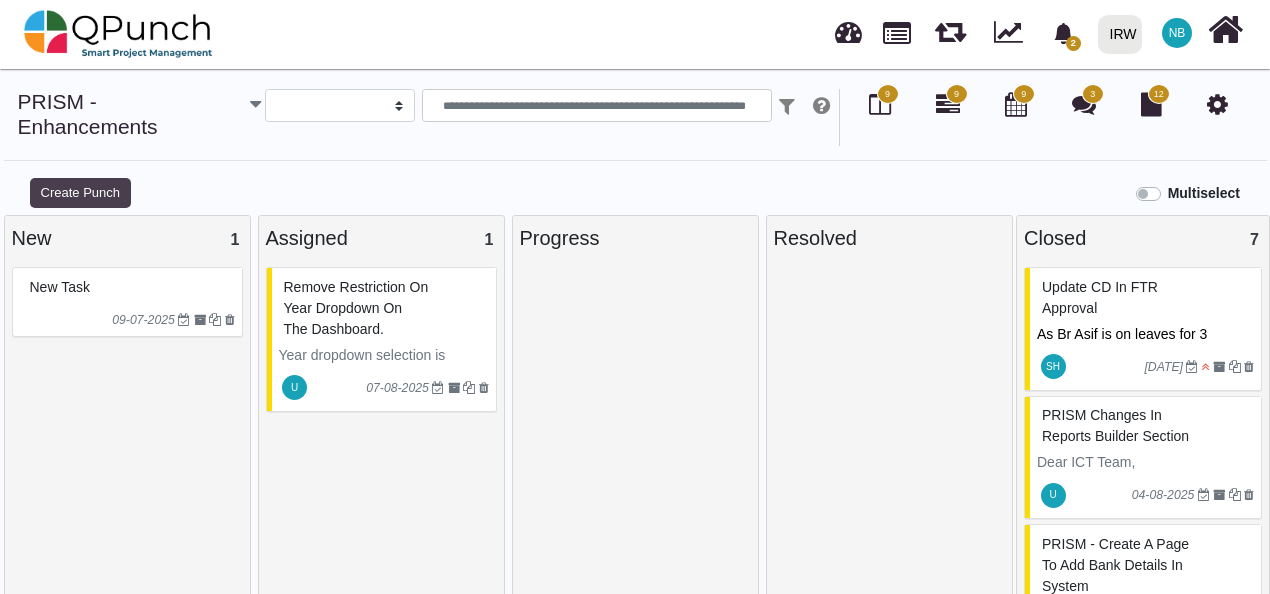 click on "Create Punch" at bounding box center (80, 193) 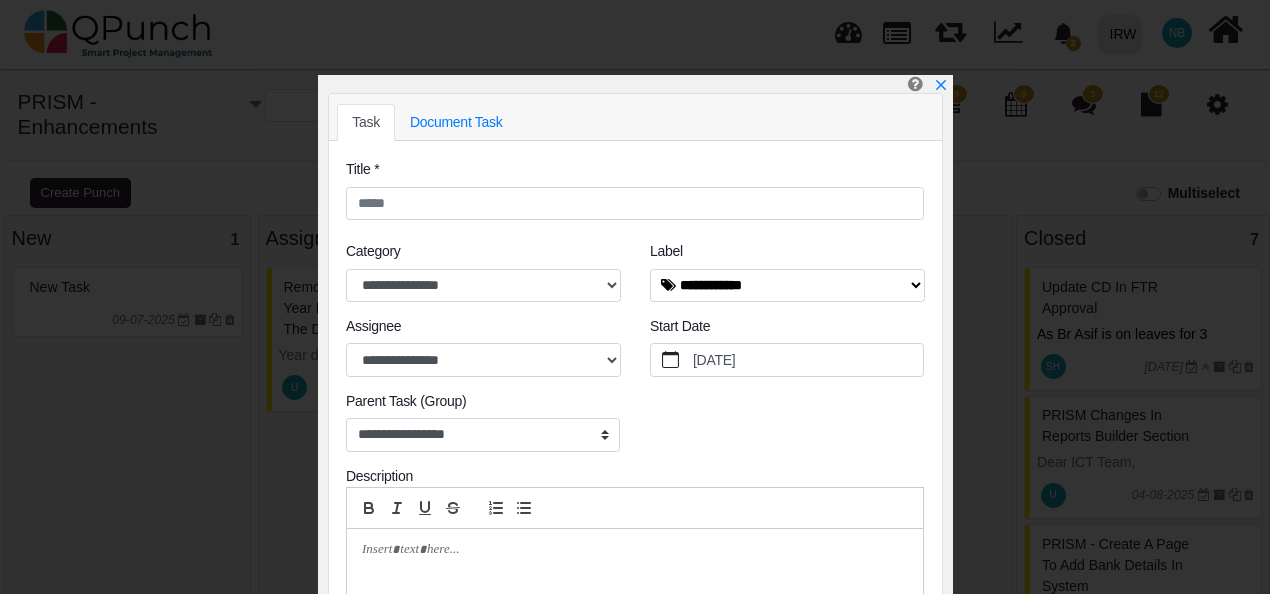 click at bounding box center (629, 550) 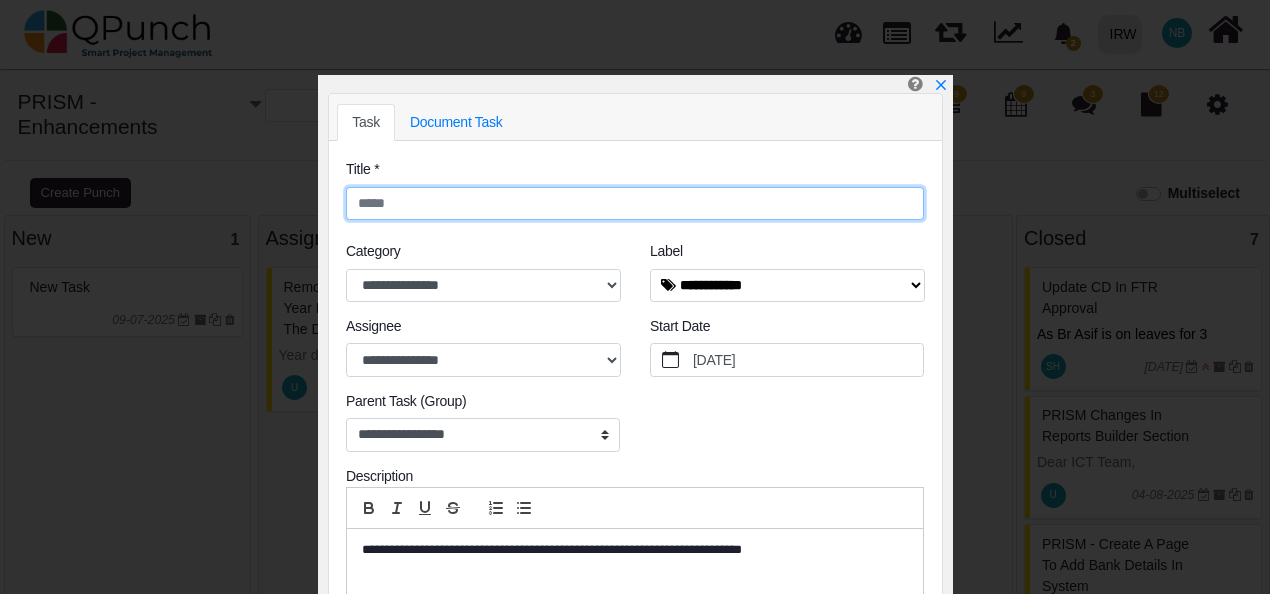 click at bounding box center (635, 204) 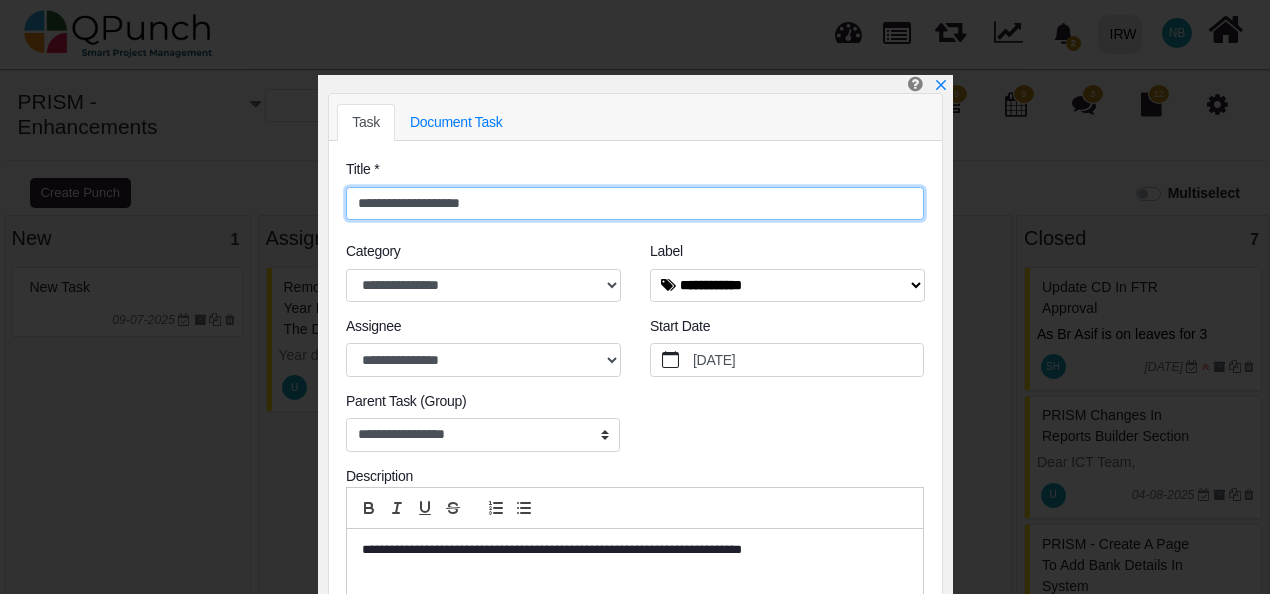 click on "**********" at bounding box center [635, 204] 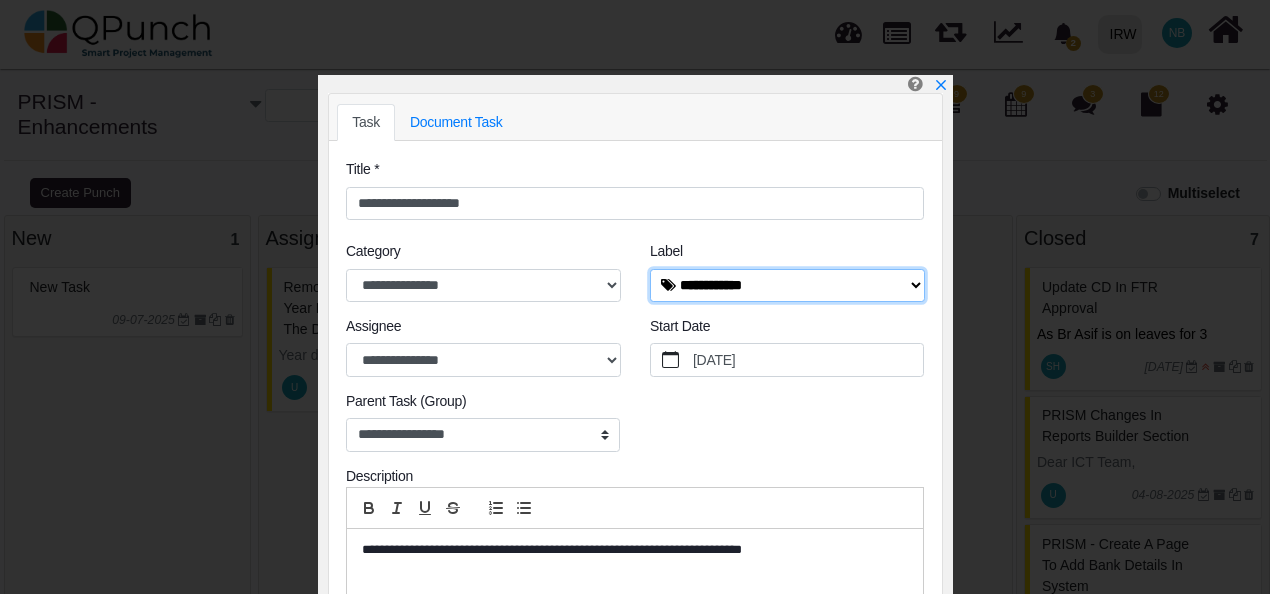 click on "**********" at bounding box center [787, 286] 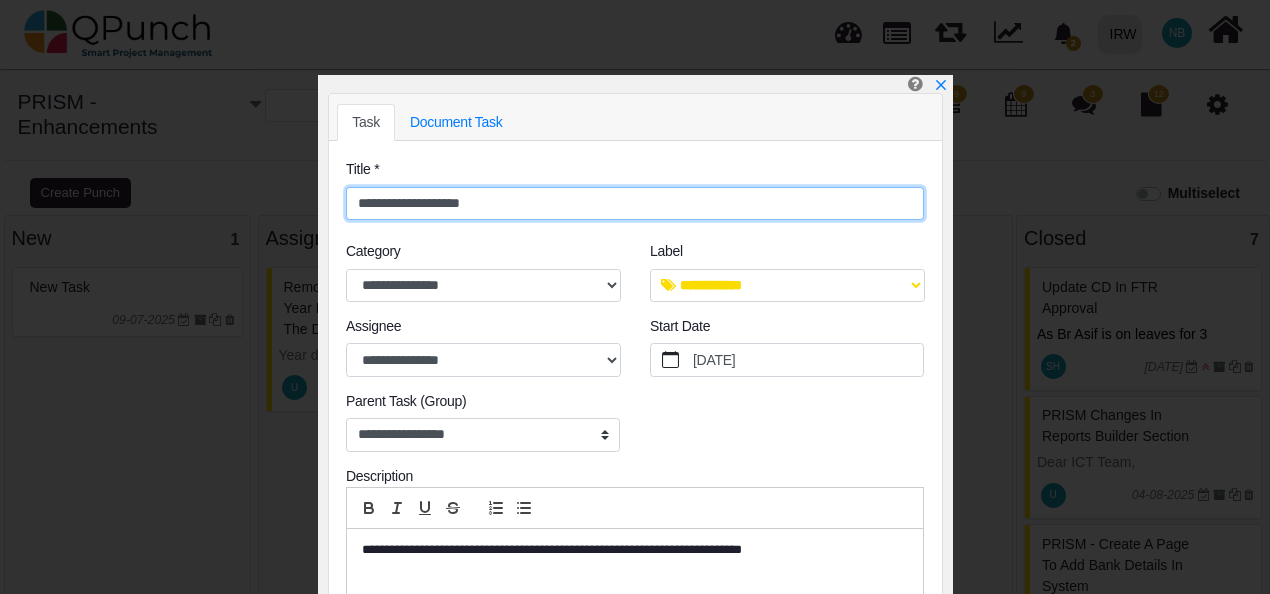 click on "**********" at bounding box center (635, 204) 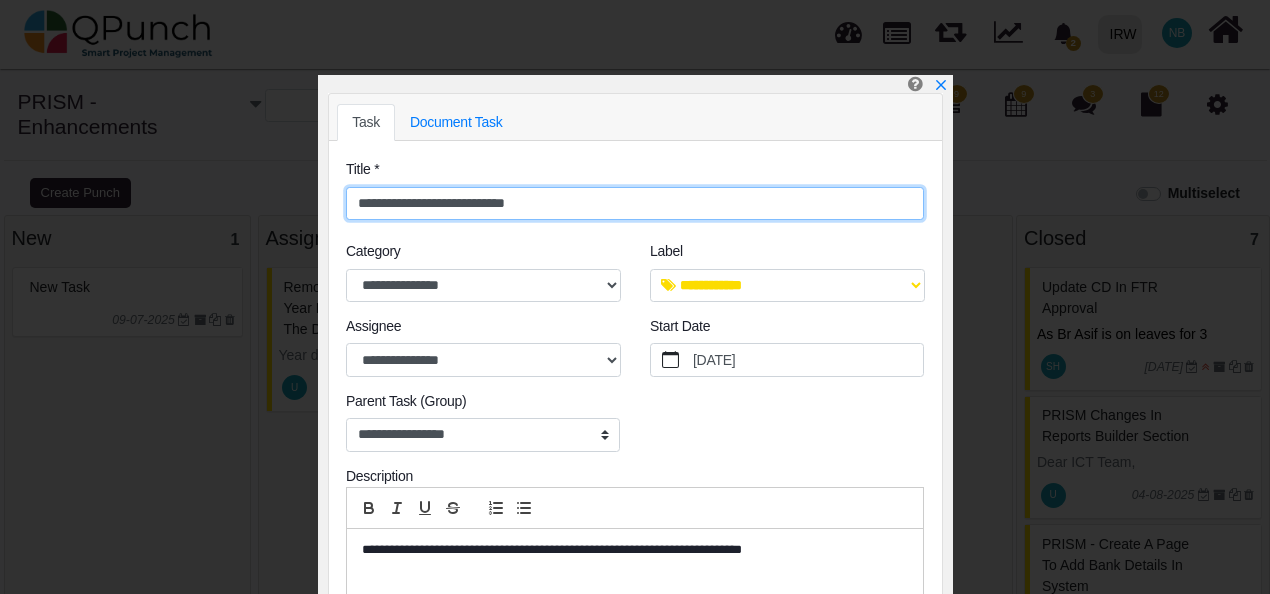 type on "**********" 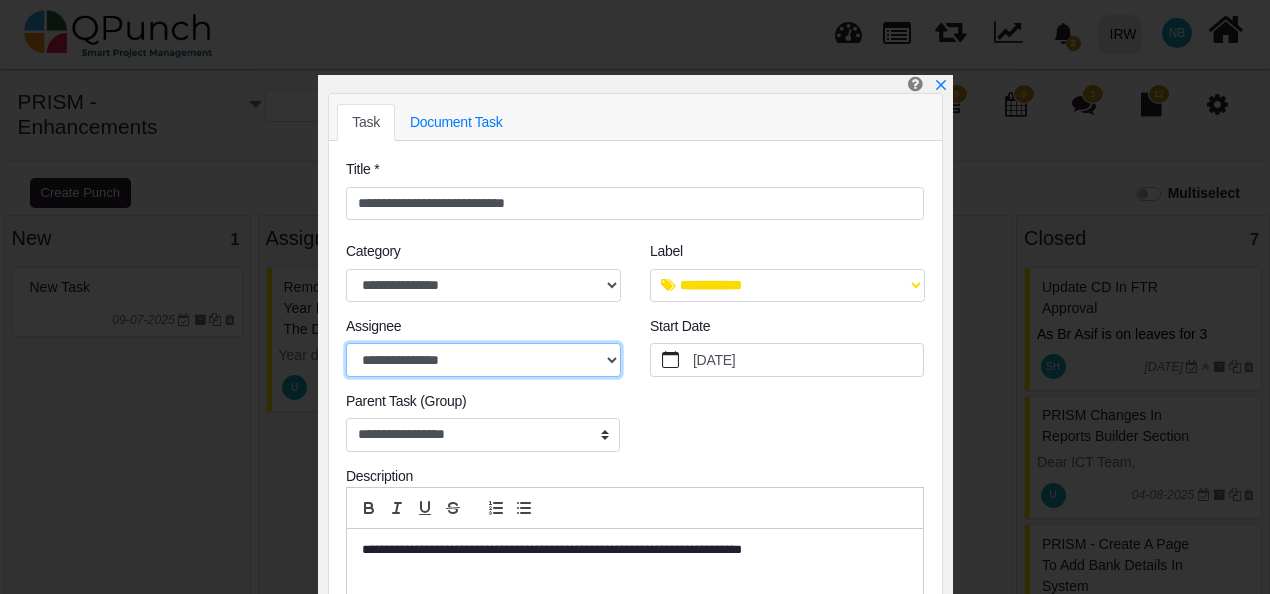 click on "**********" at bounding box center (483, 360) 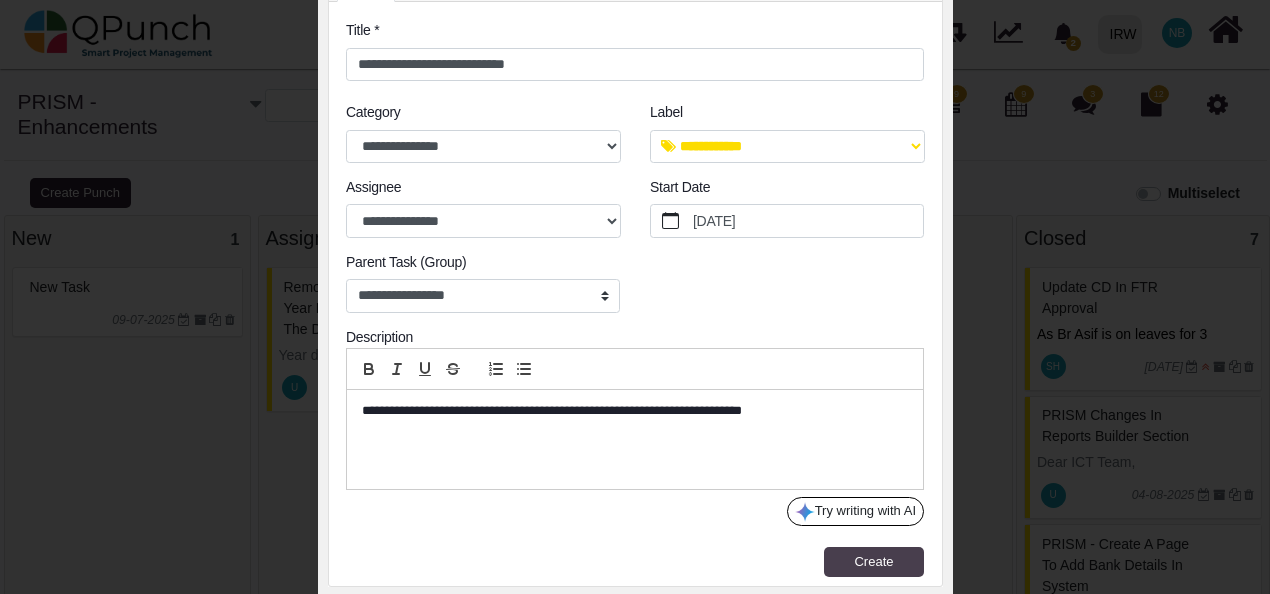 click on "Create" at bounding box center (874, 562) 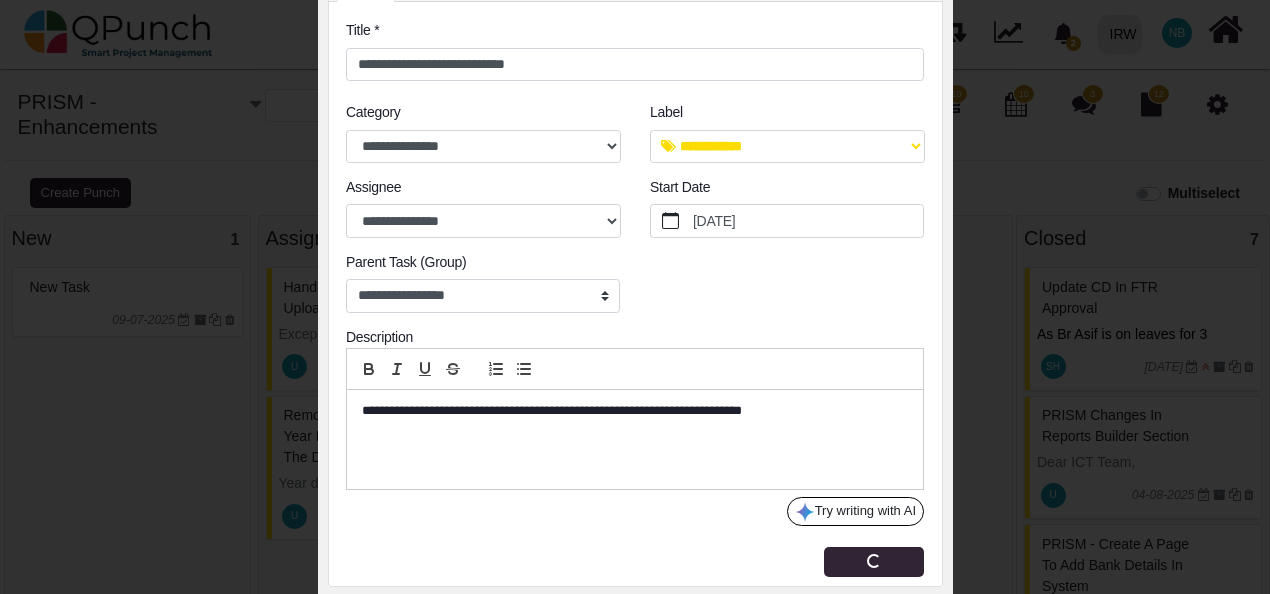 type 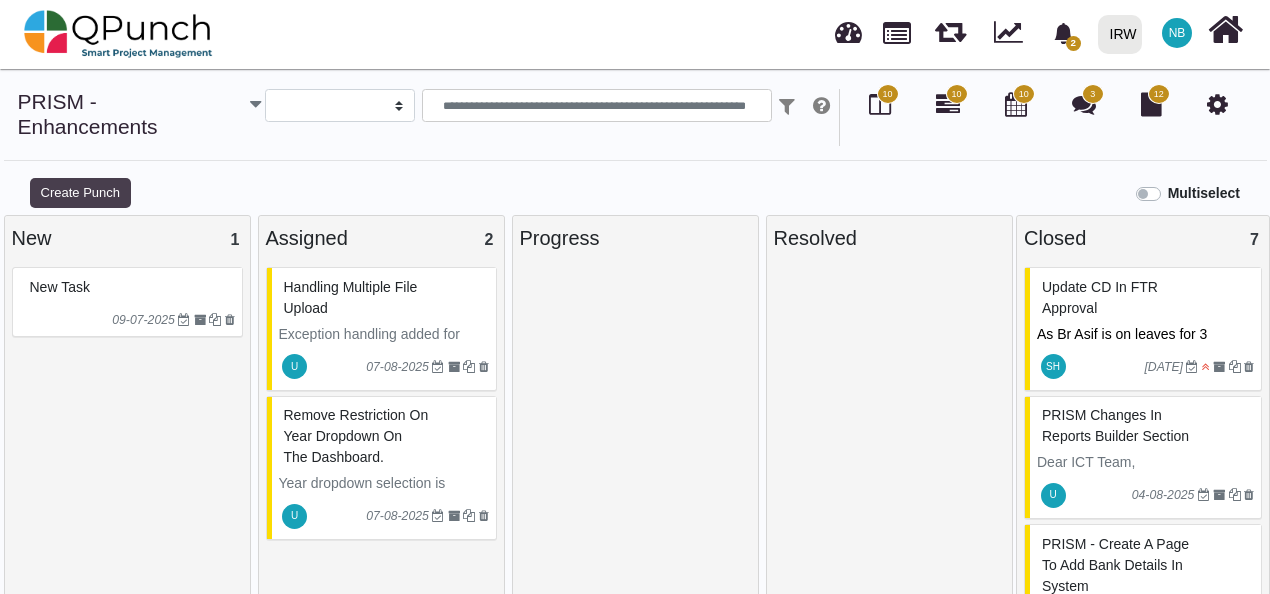 click on "Create Punch" at bounding box center [80, 193] 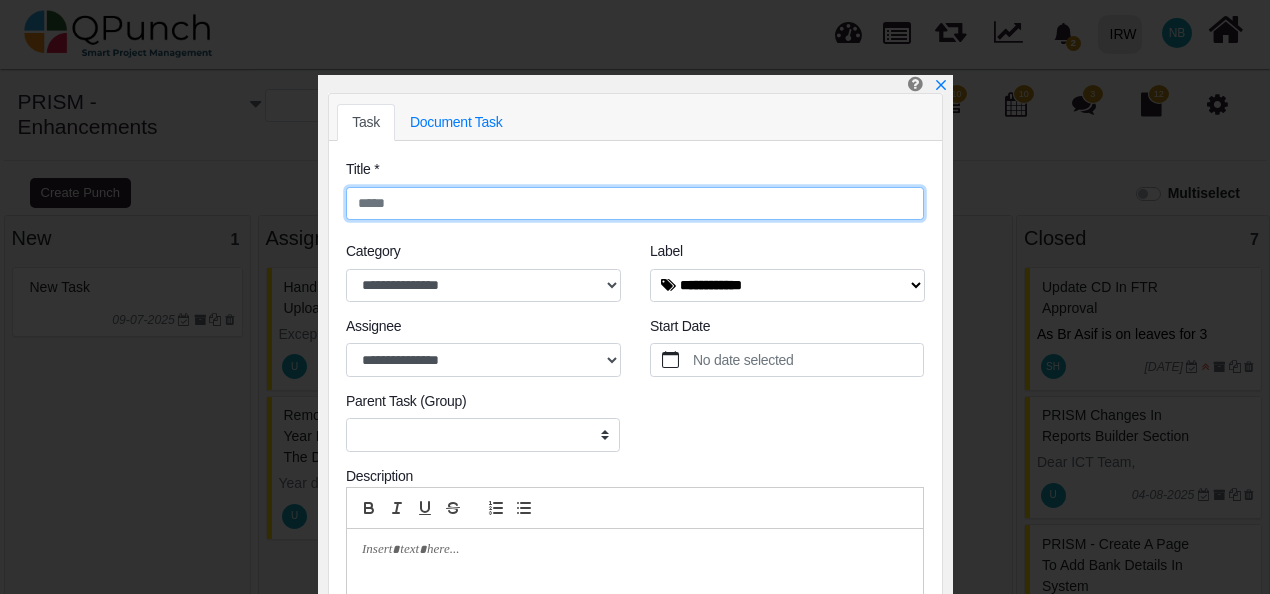 click at bounding box center (635, 204) 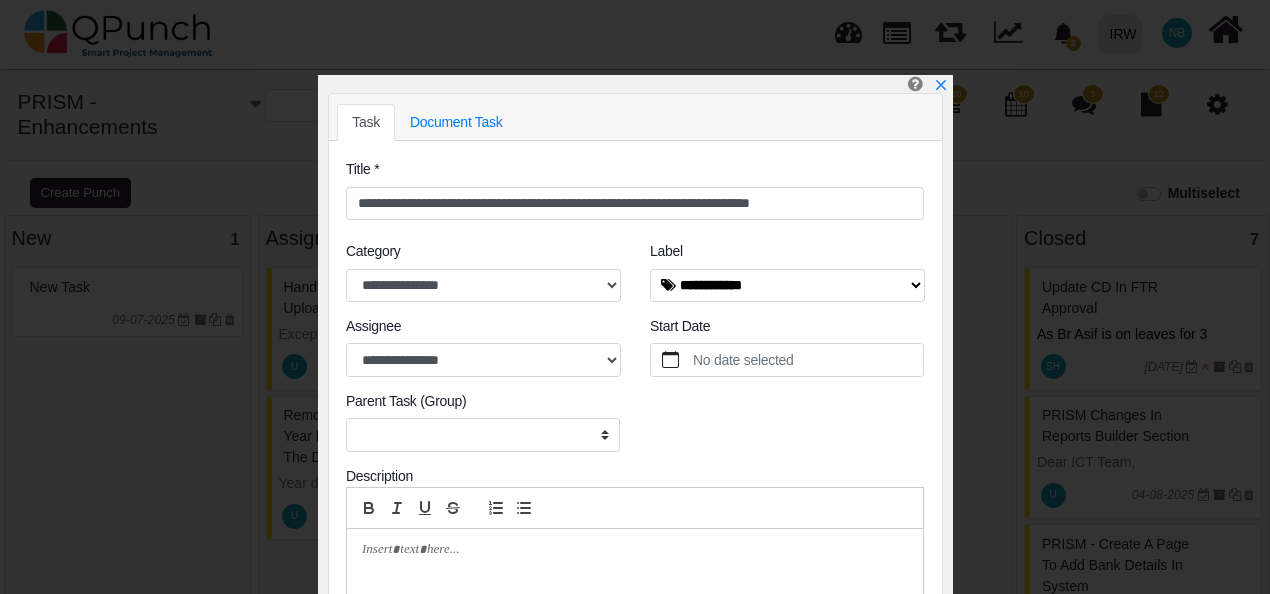click at bounding box center [629, 550] 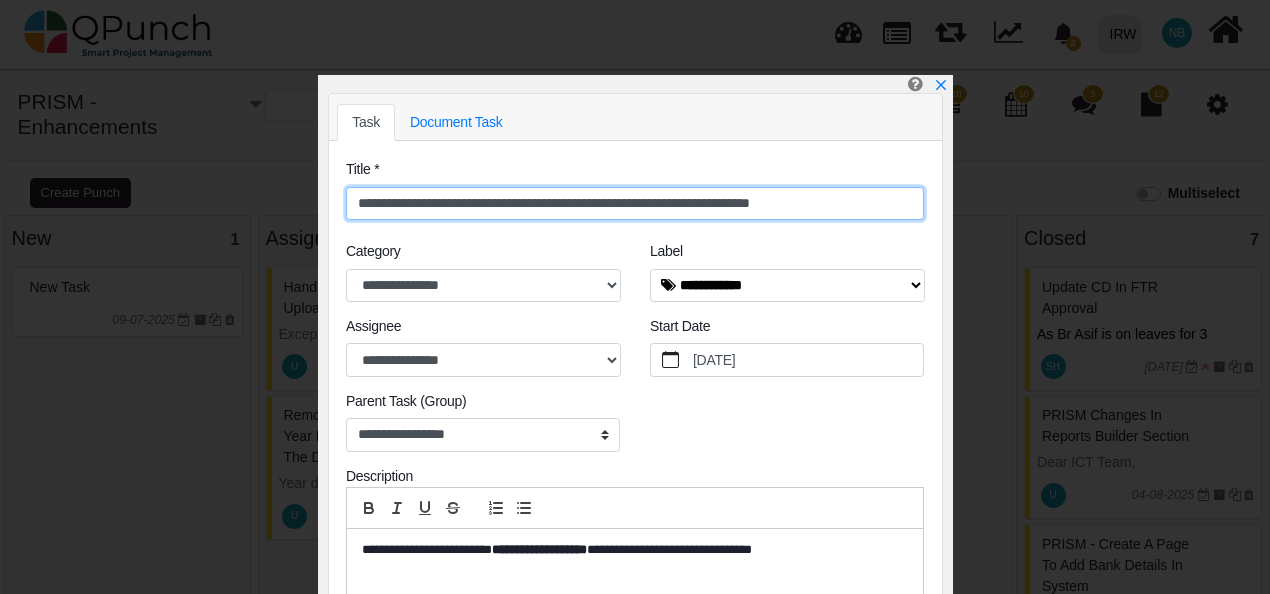drag, startPoint x: 684, startPoint y: 200, endPoint x: 478, endPoint y: 217, distance: 206.70027 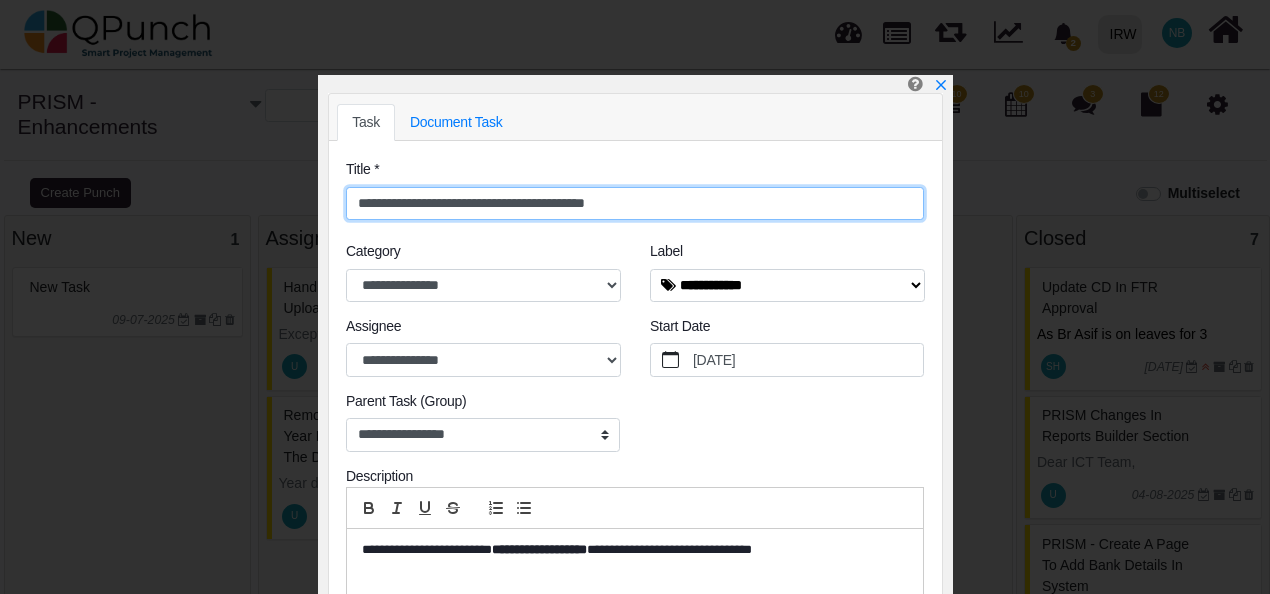 type on "**********" 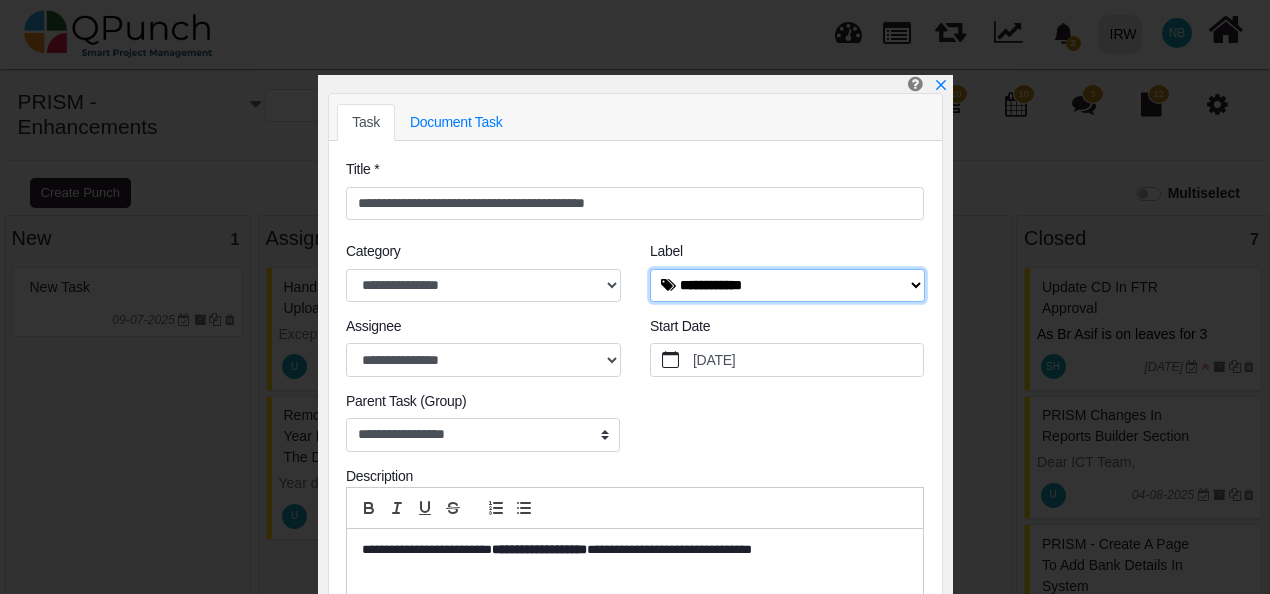 click on "**********" at bounding box center (787, 286) 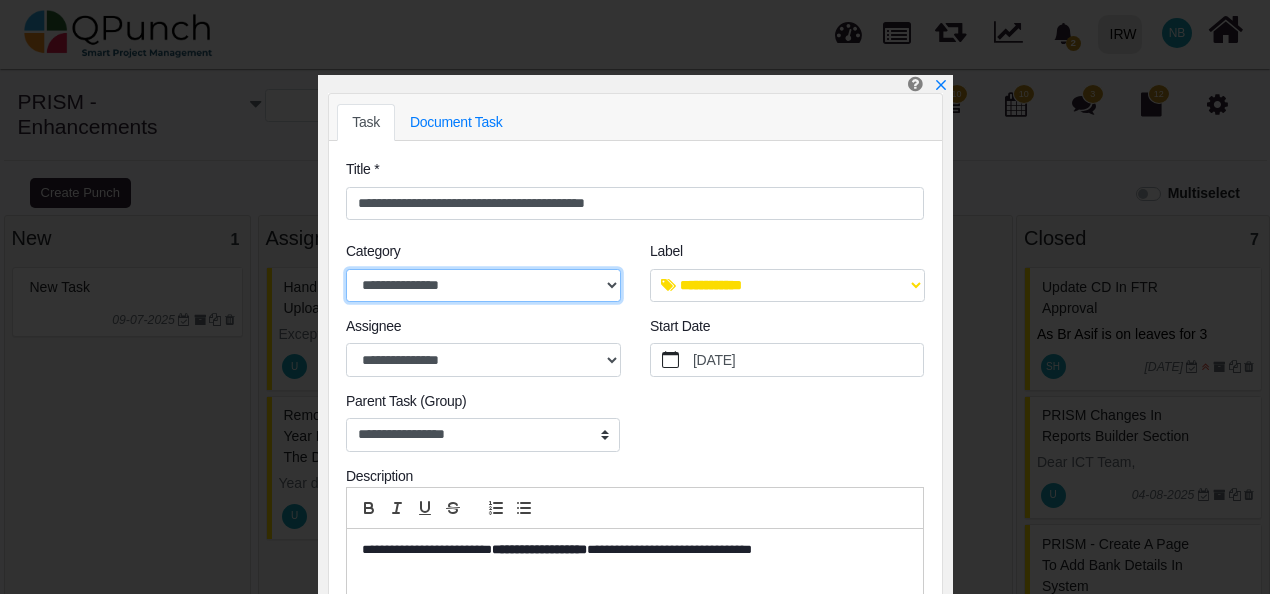 click on "**********" at bounding box center [483, 286] 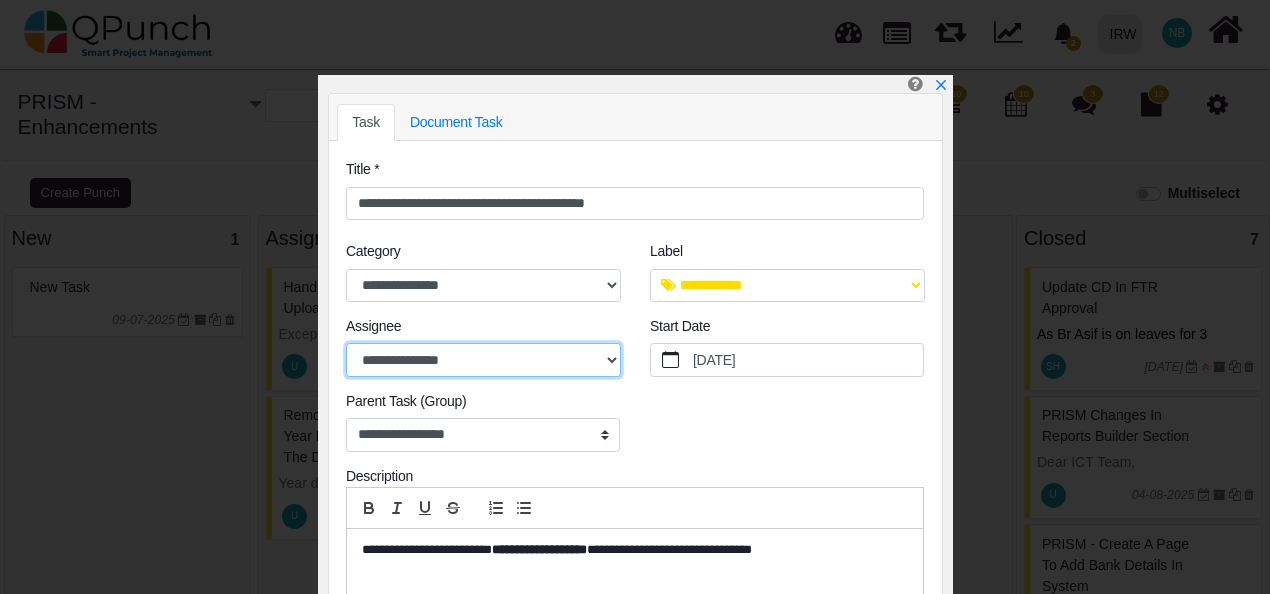 click on "**********" at bounding box center (483, 360) 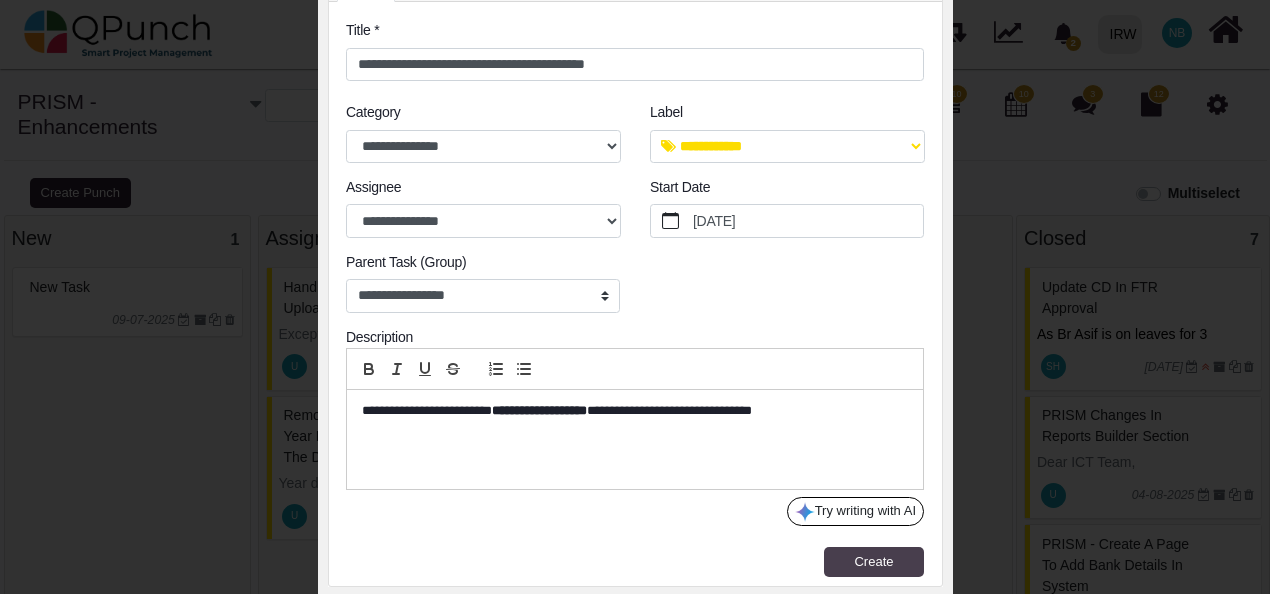 click on "Create" at bounding box center [874, 562] 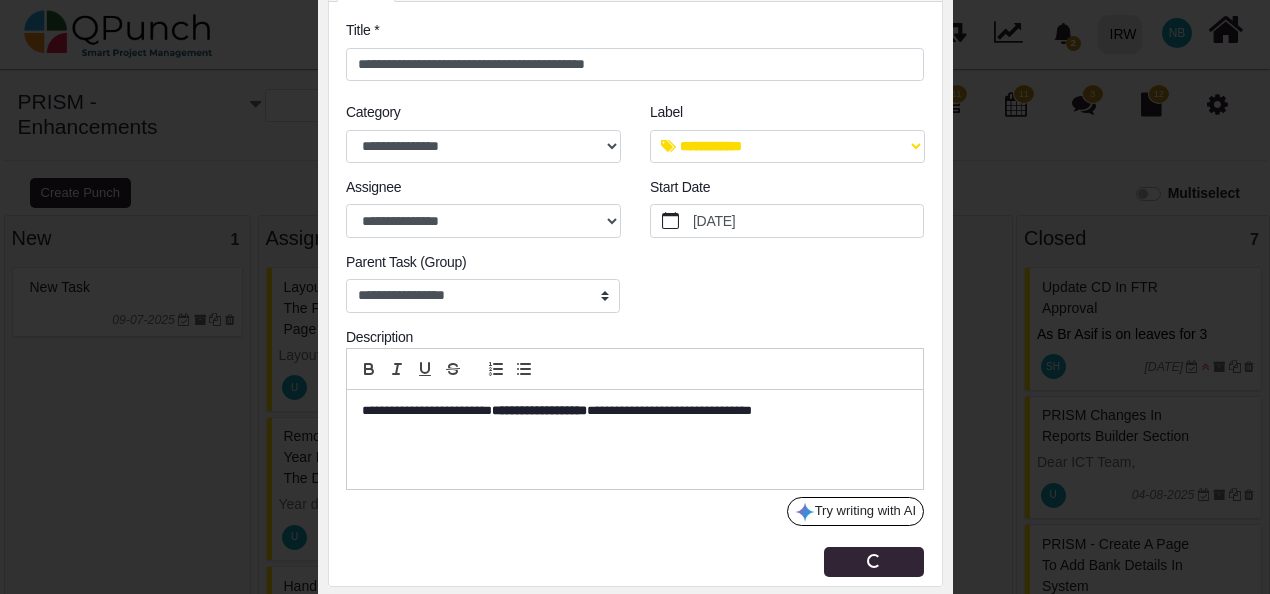 type 